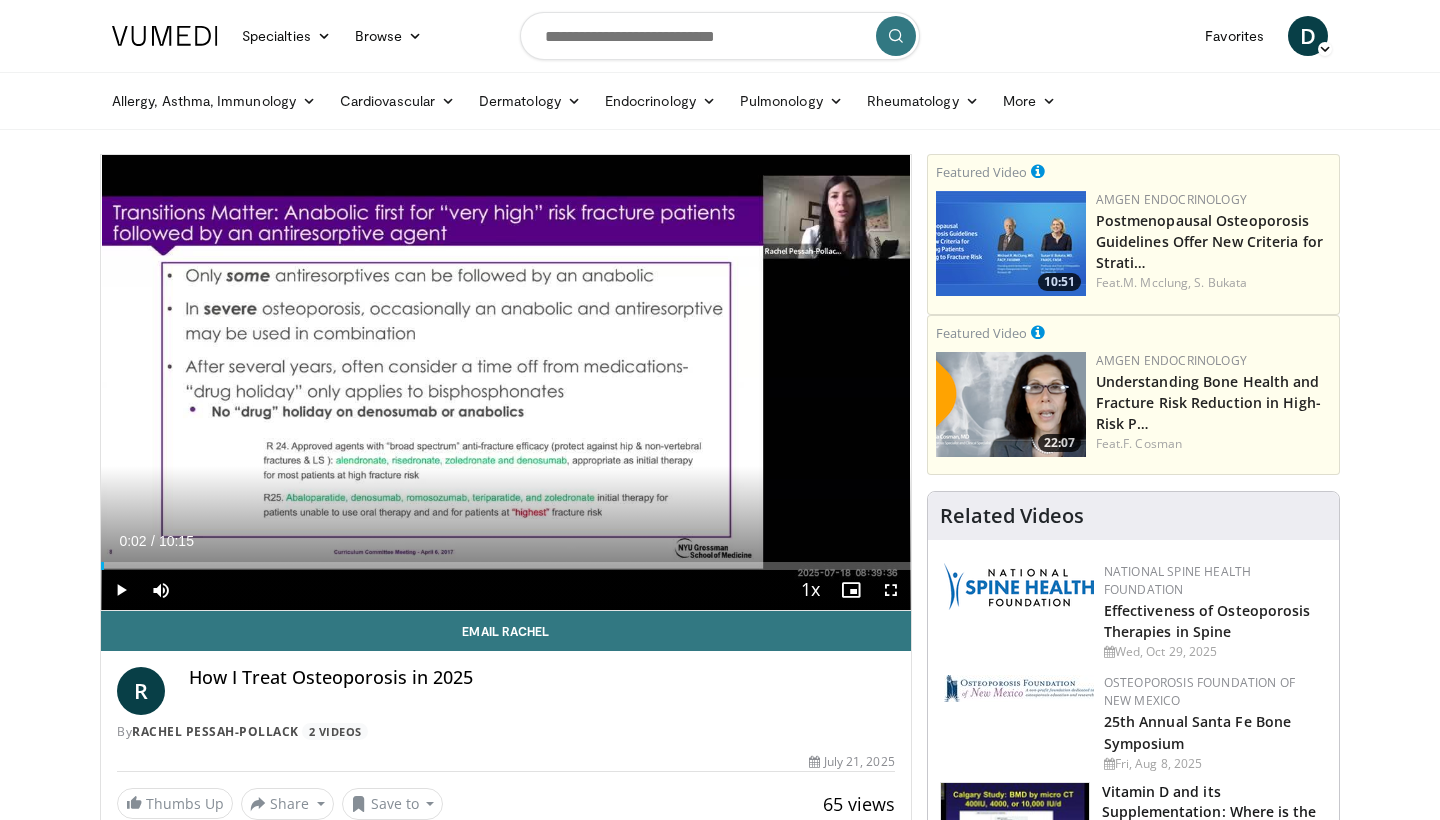 scroll, scrollTop: 0, scrollLeft: 0, axis: both 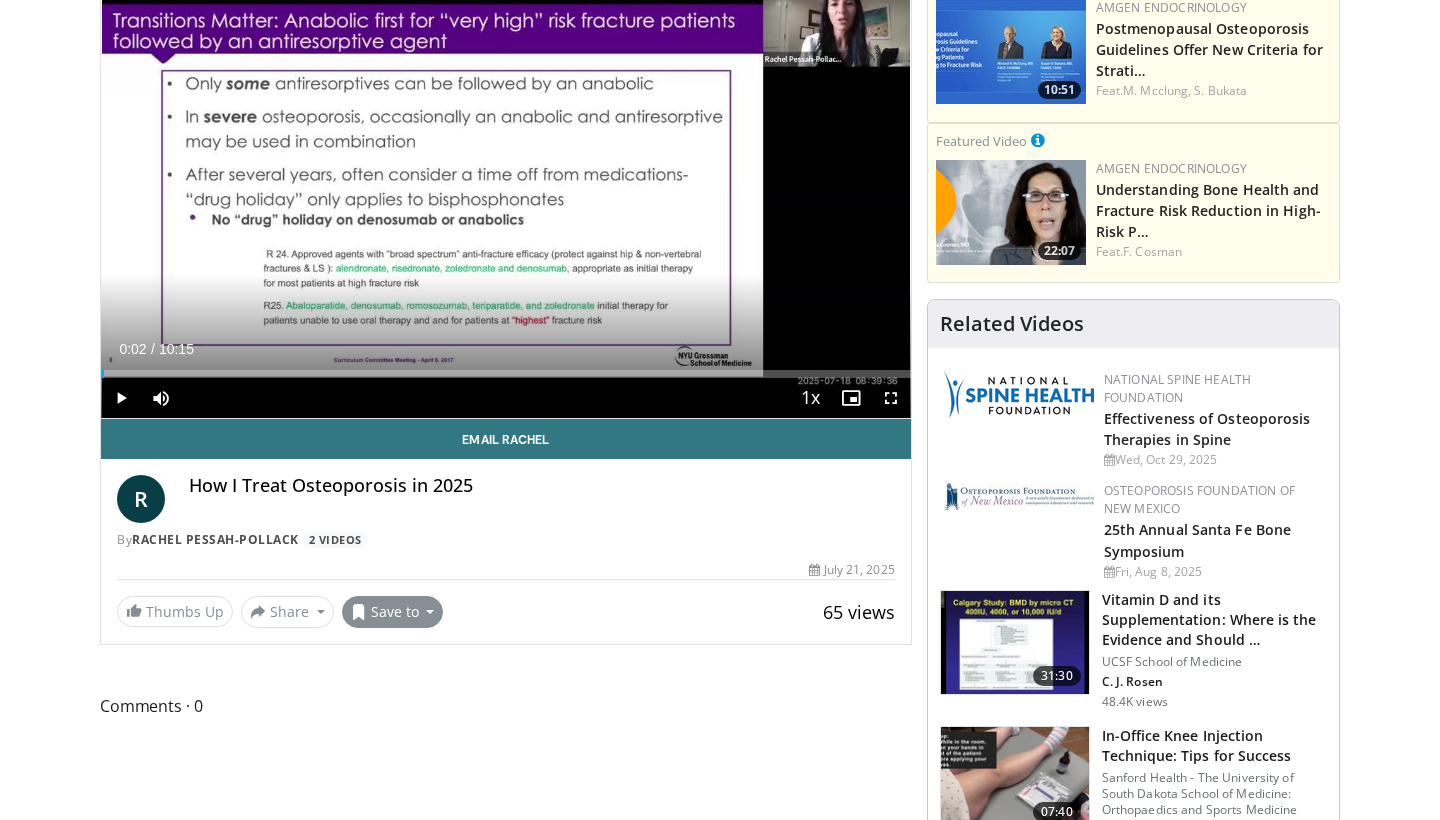 click on "Save to" at bounding box center [393, 612] 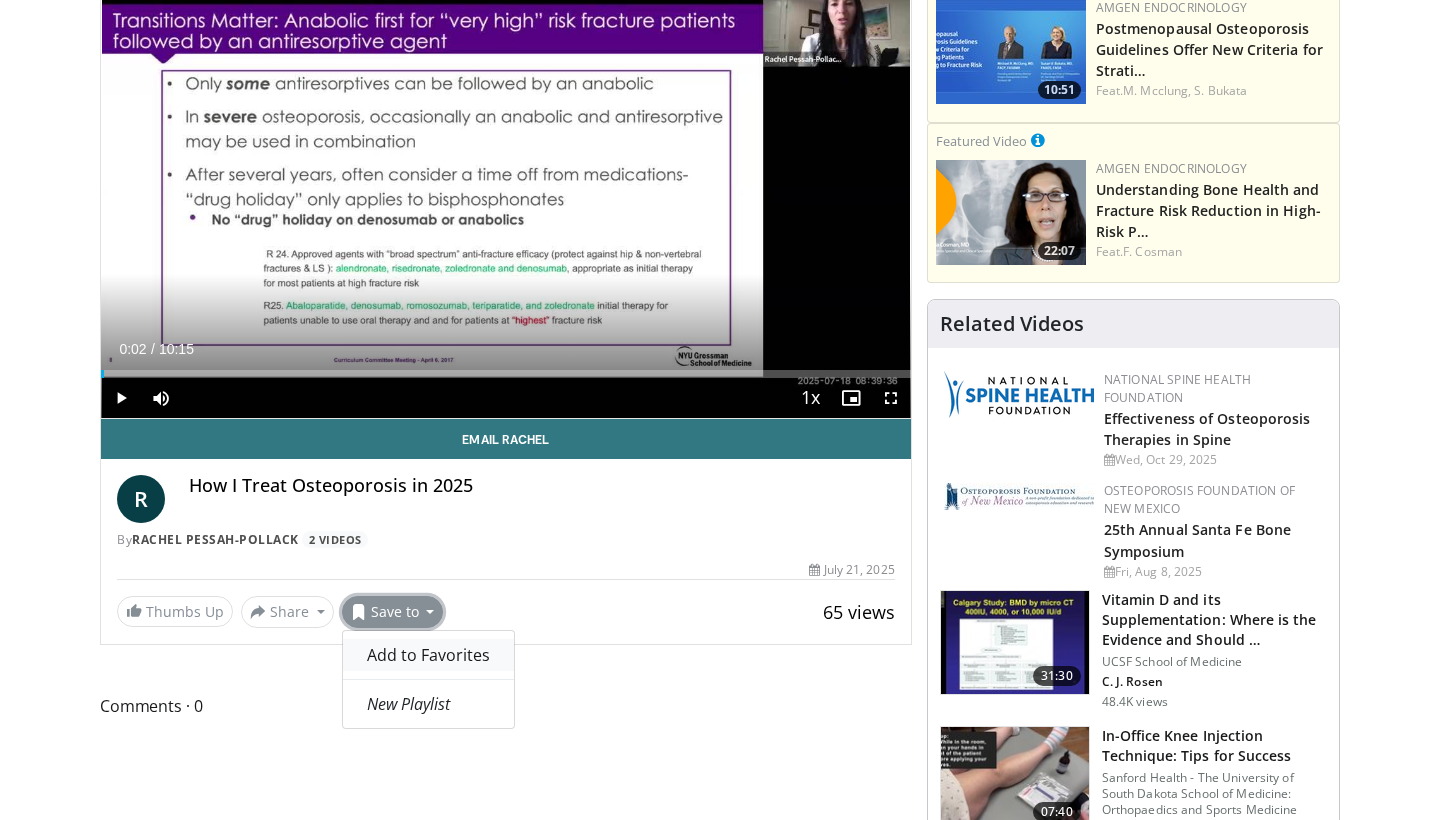 click on "Add to Favorites" at bounding box center (428, 655) 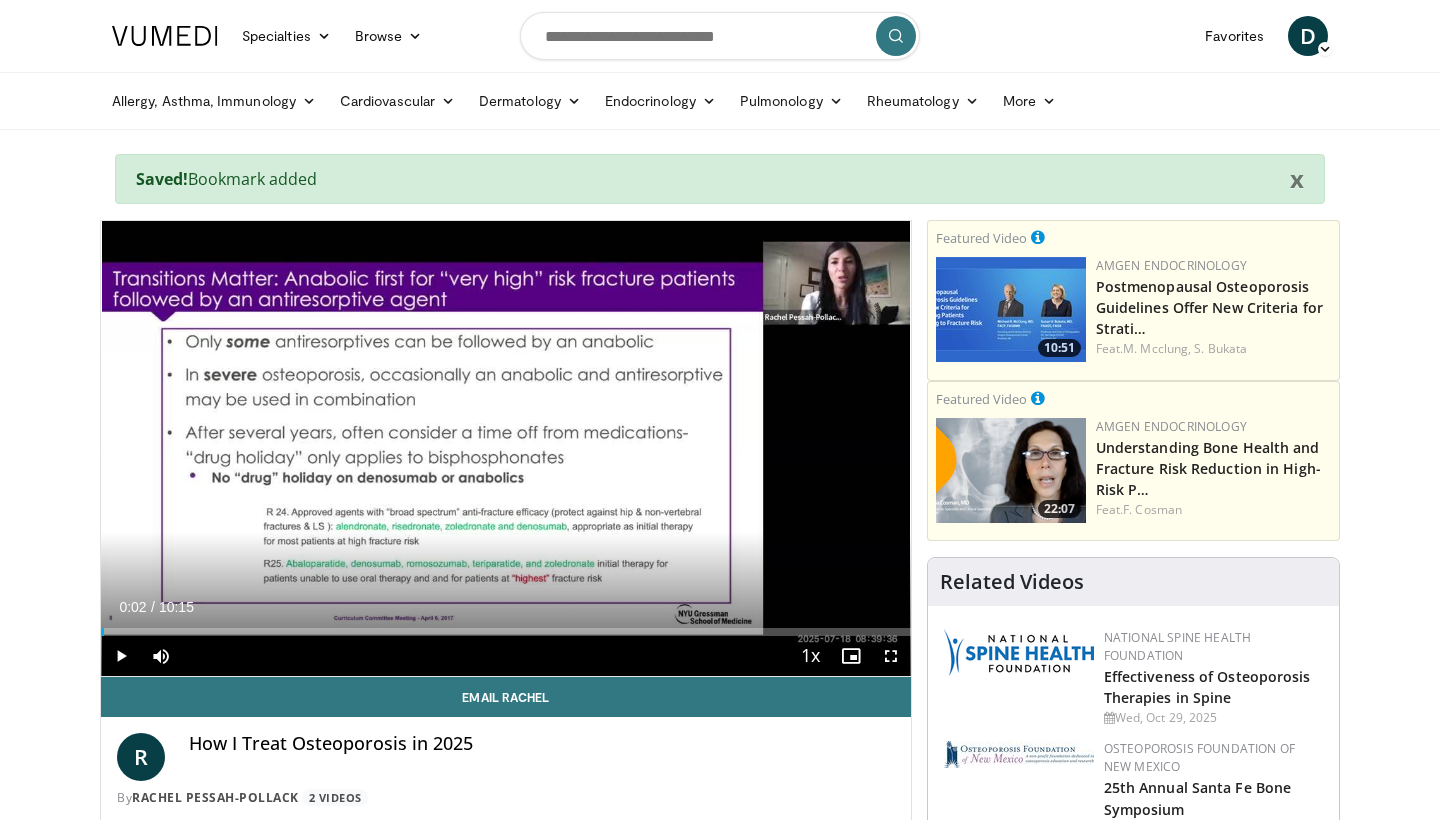 scroll, scrollTop: 0, scrollLeft: 0, axis: both 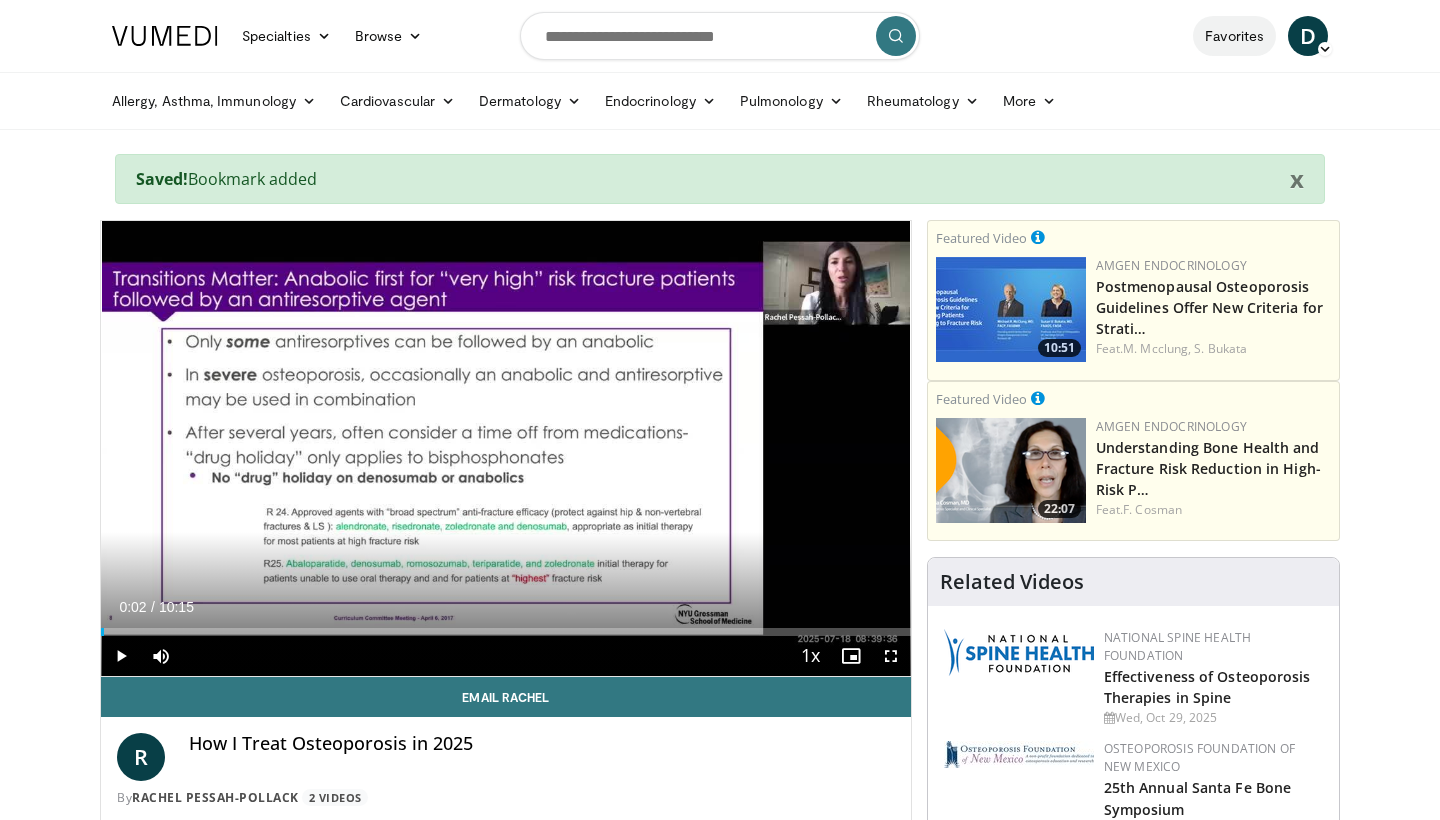 click on "Favorites" at bounding box center [1234, 36] 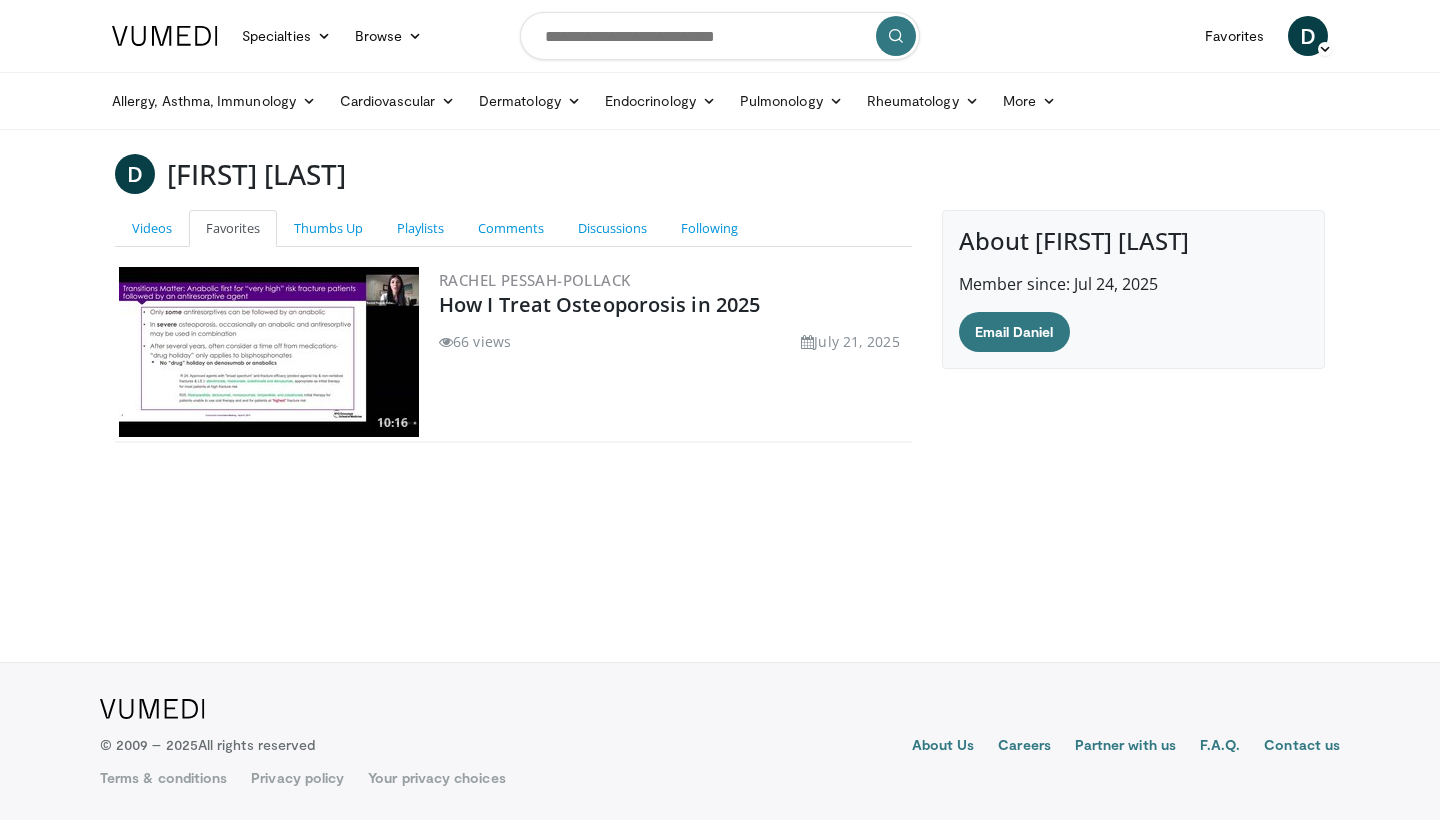 scroll, scrollTop: 0, scrollLeft: 0, axis: both 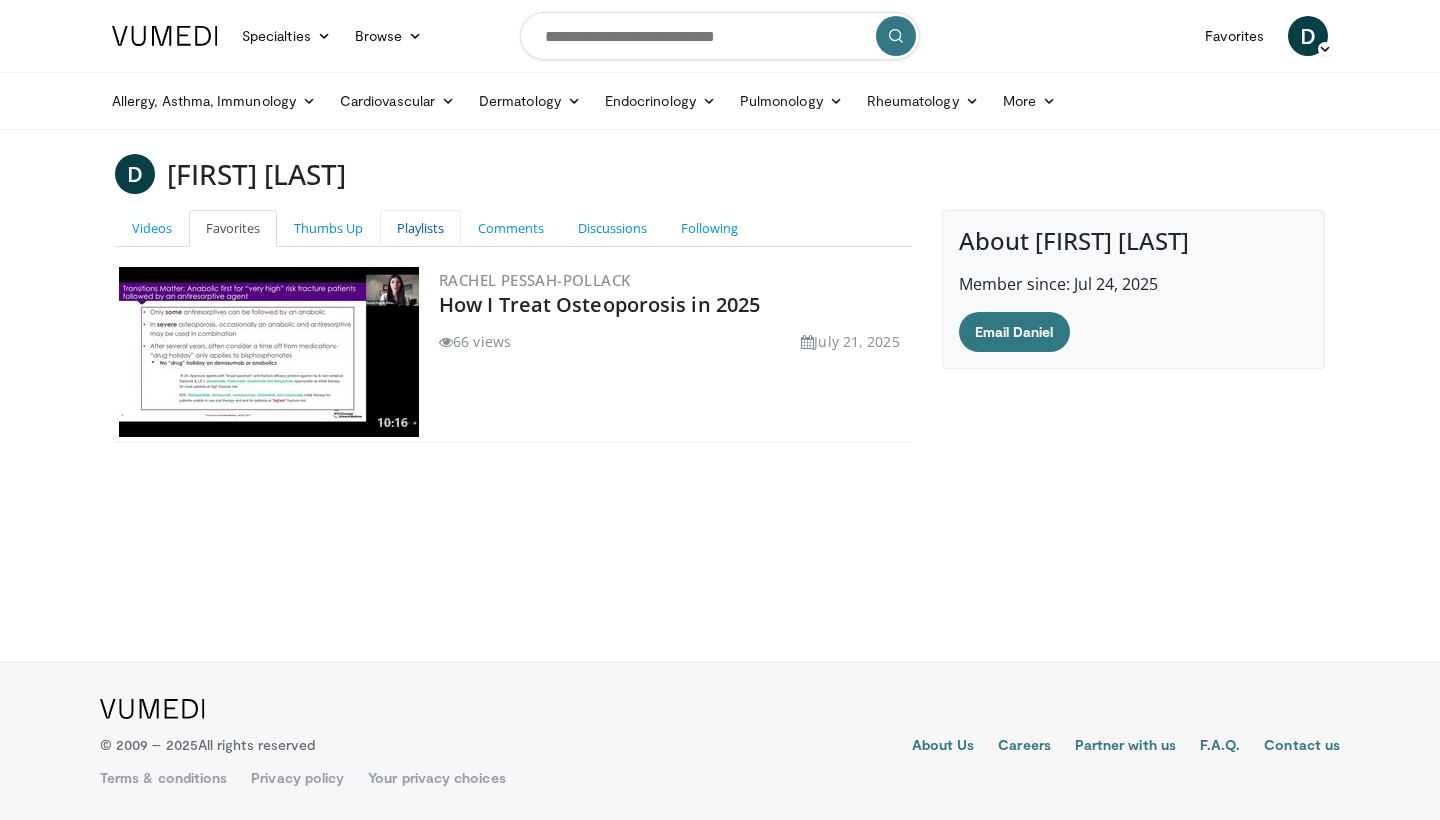 click on "Playlists" at bounding box center [420, 228] 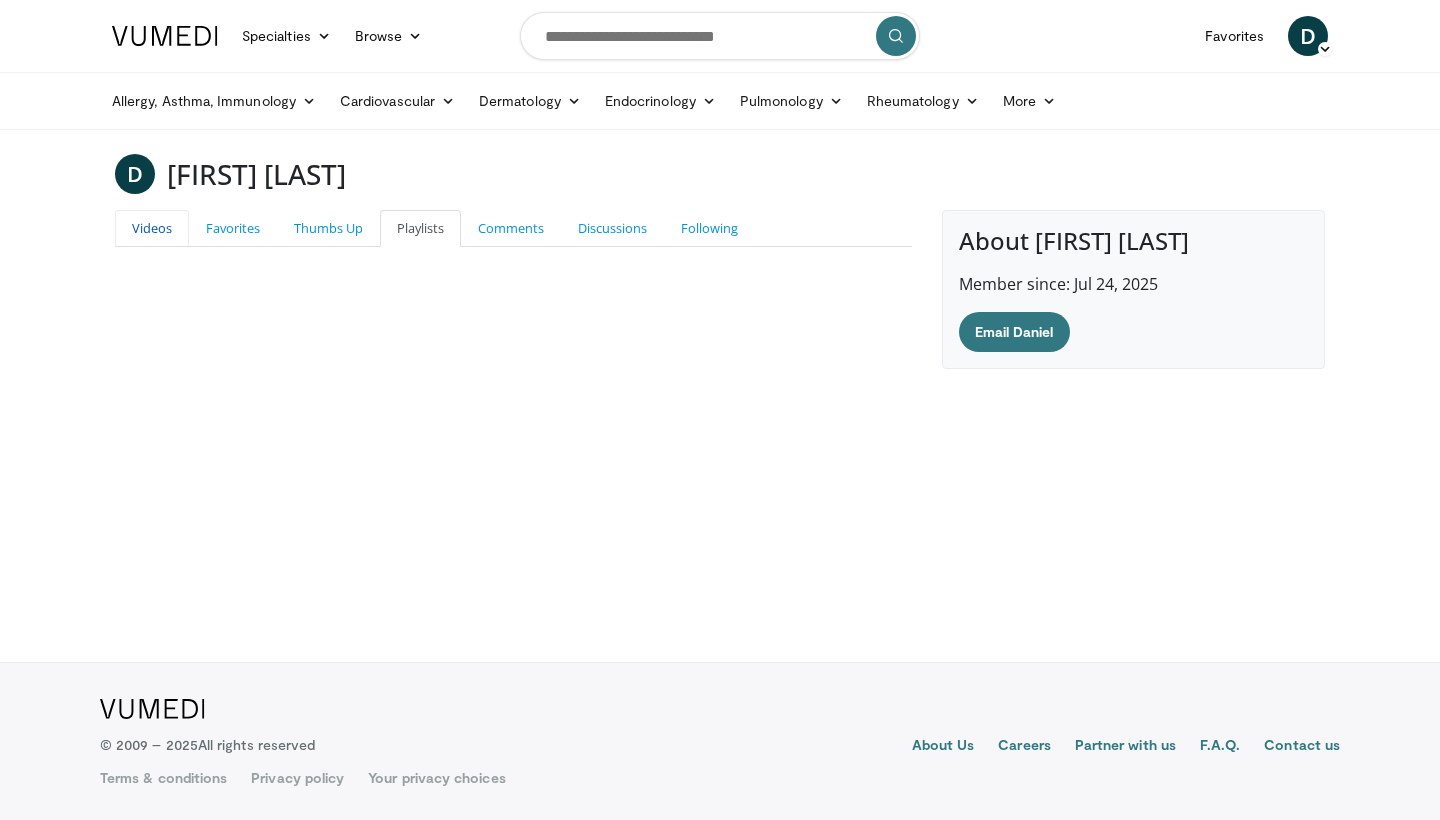 click on "Videos" at bounding box center [152, 228] 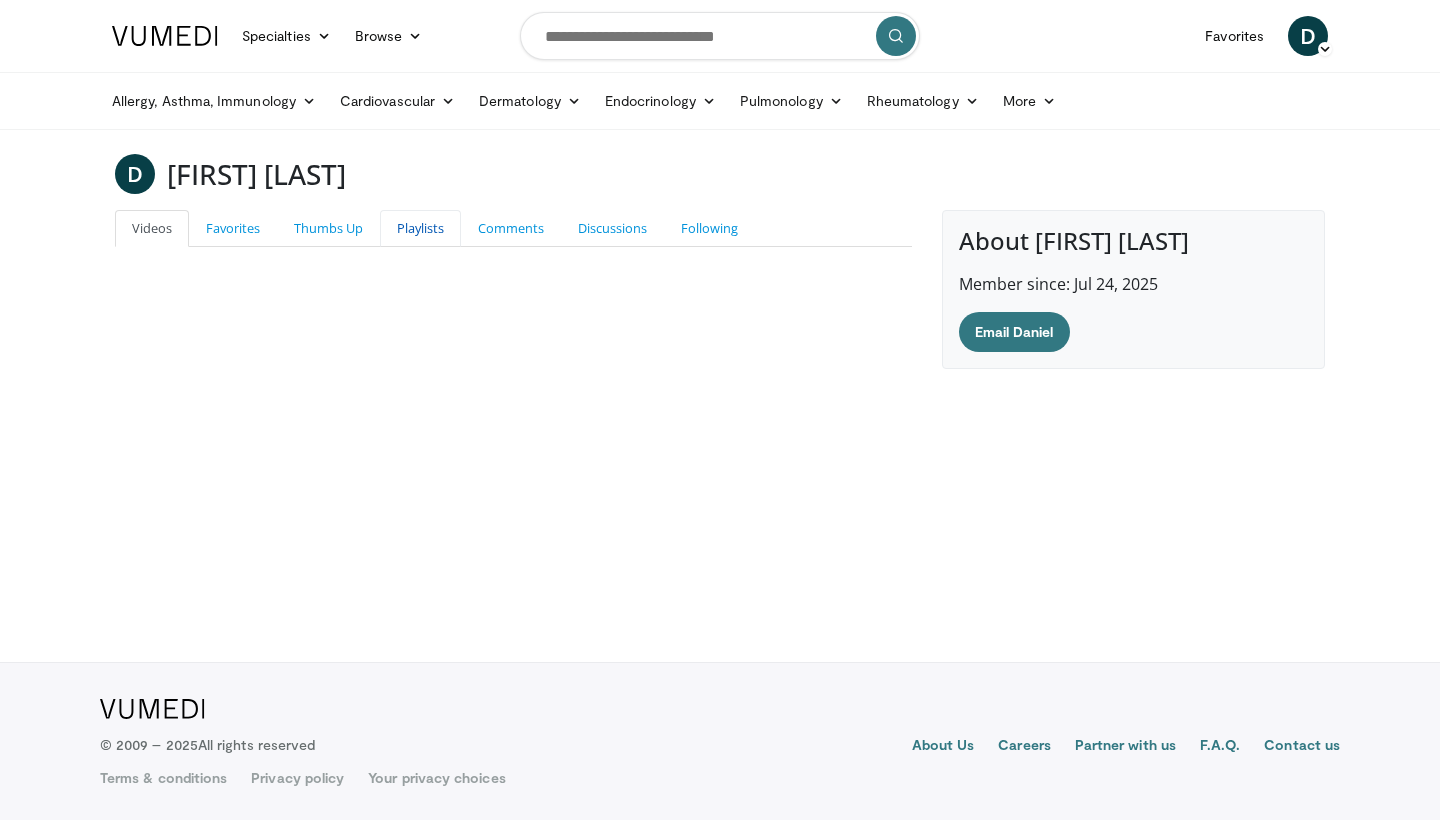 click on "Playlists" at bounding box center [420, 228] 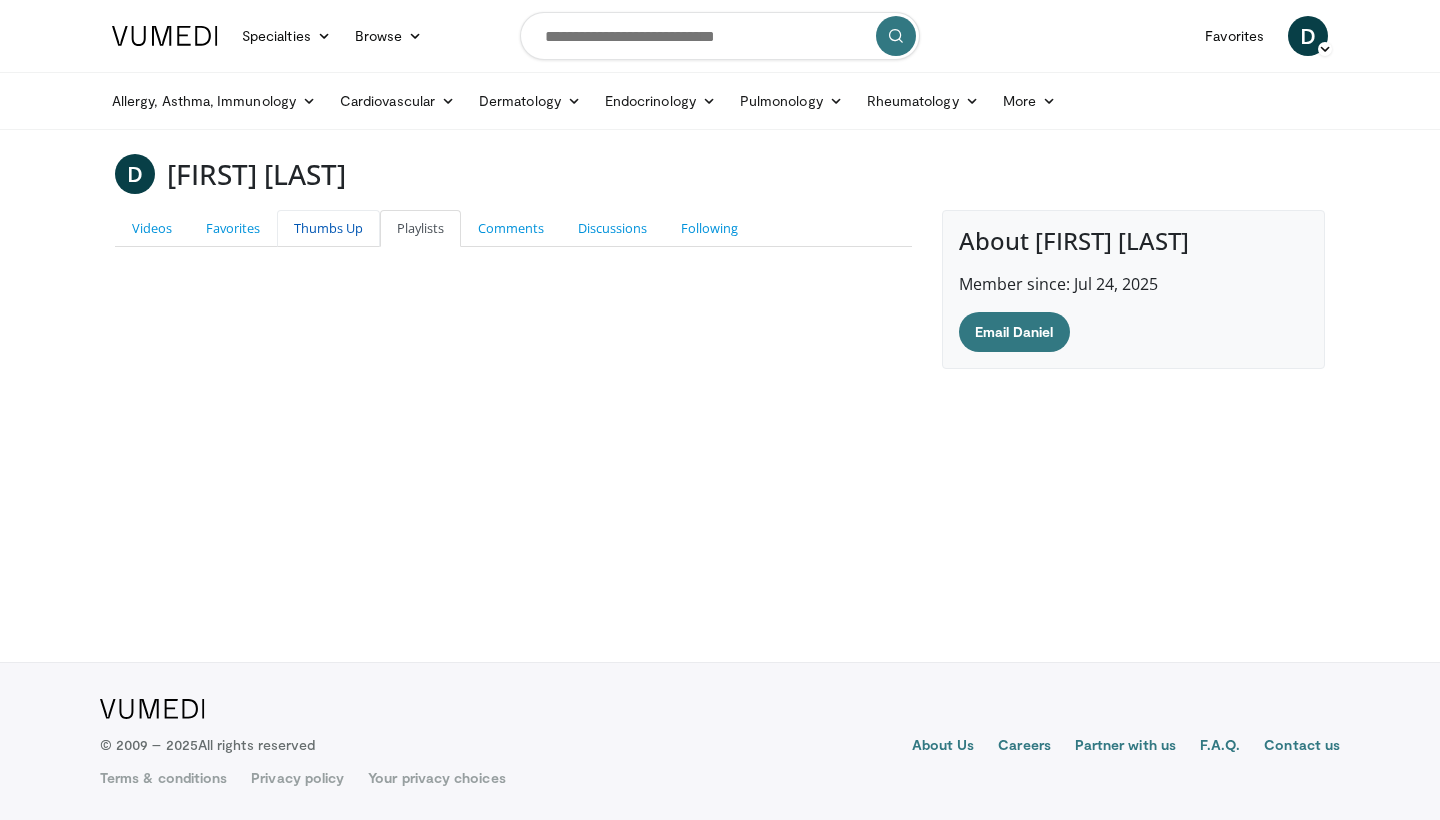 scroll, scrollTop: 0, scrollLeft: 0, axis: both 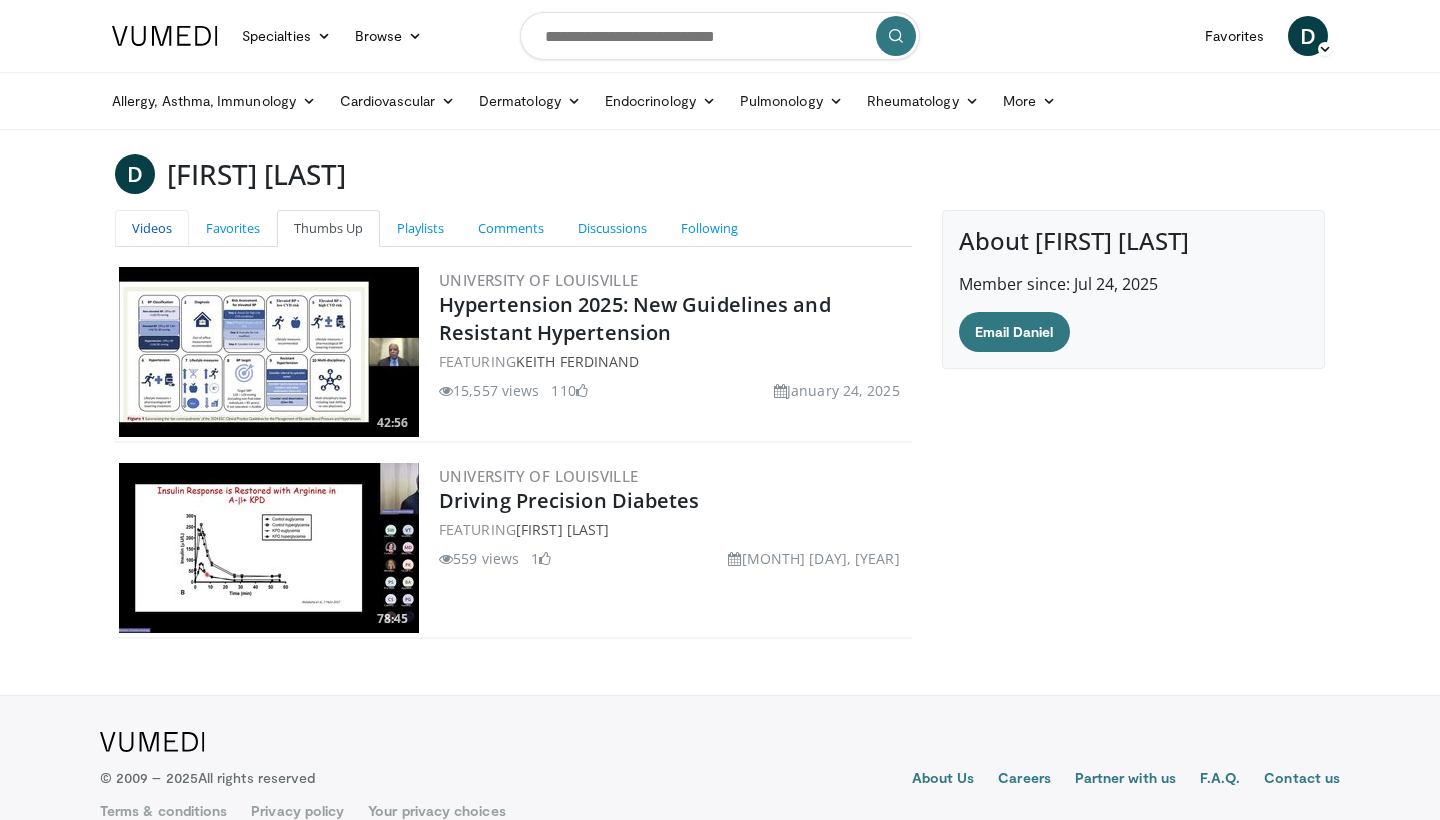 click on "Videos" at bounding box center [152, 228] 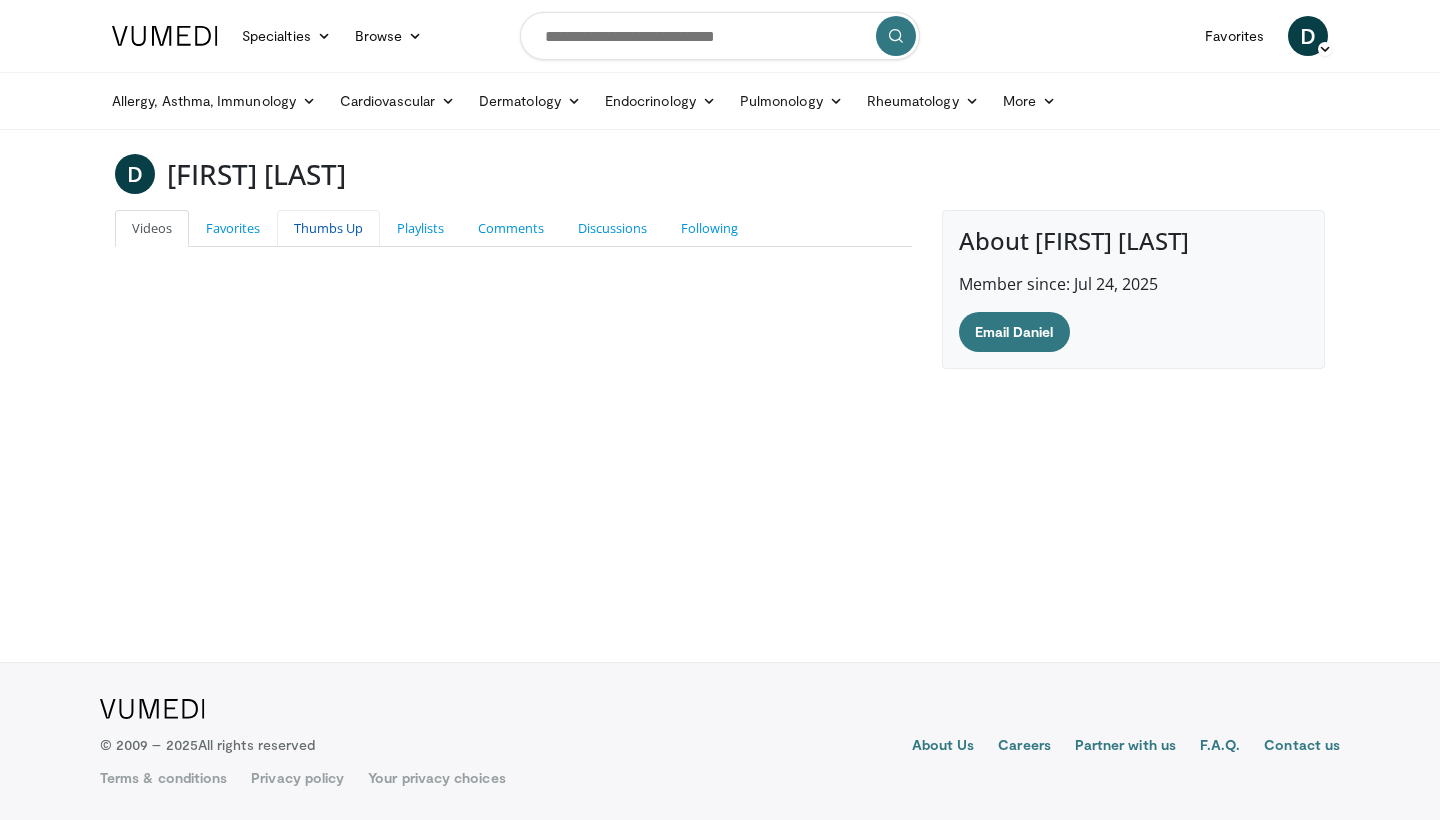 click on "Thumbs Up" at bounding box center [328, 228] 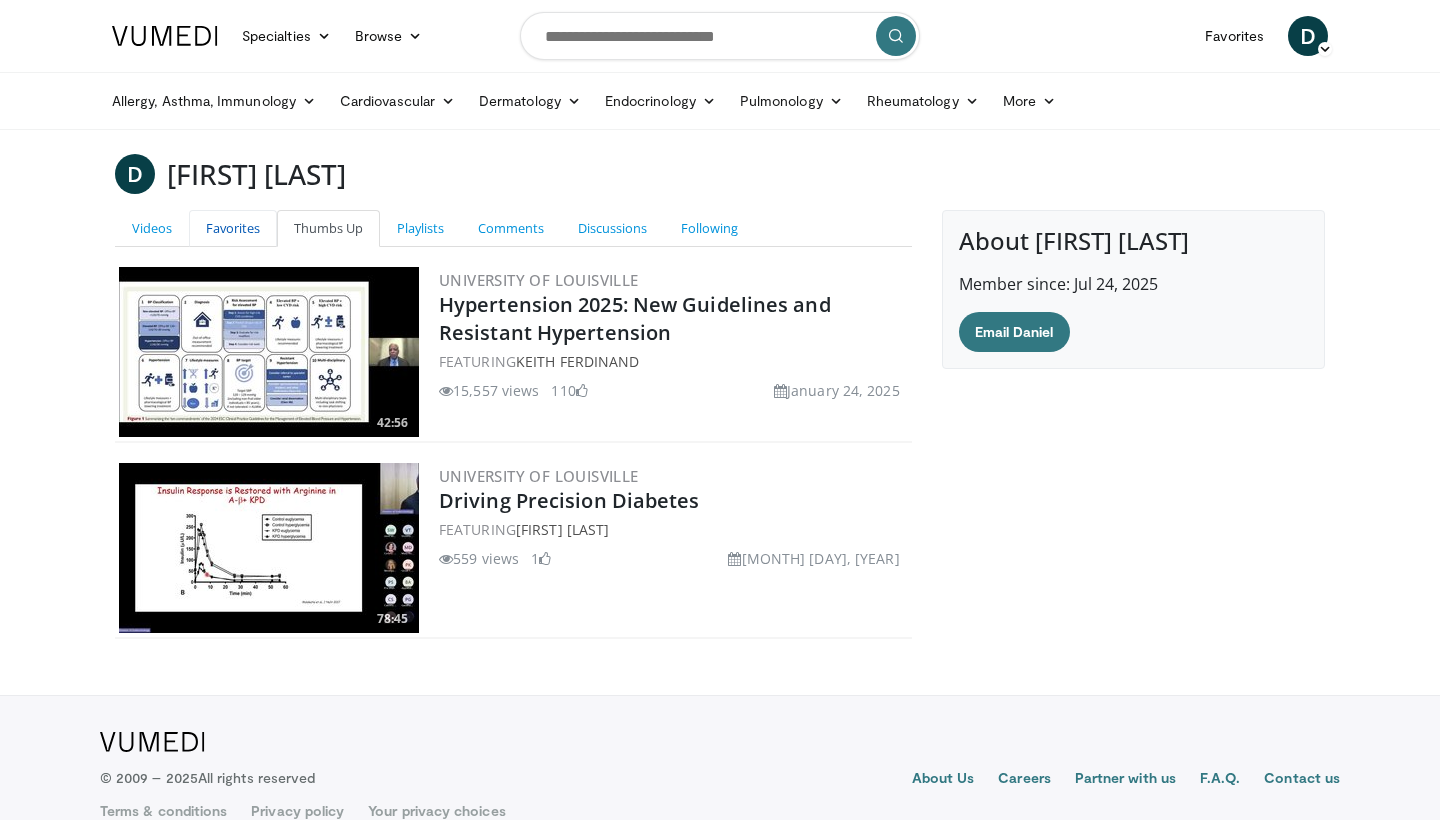 click on "Favorites" at bounding box center [233, 228] 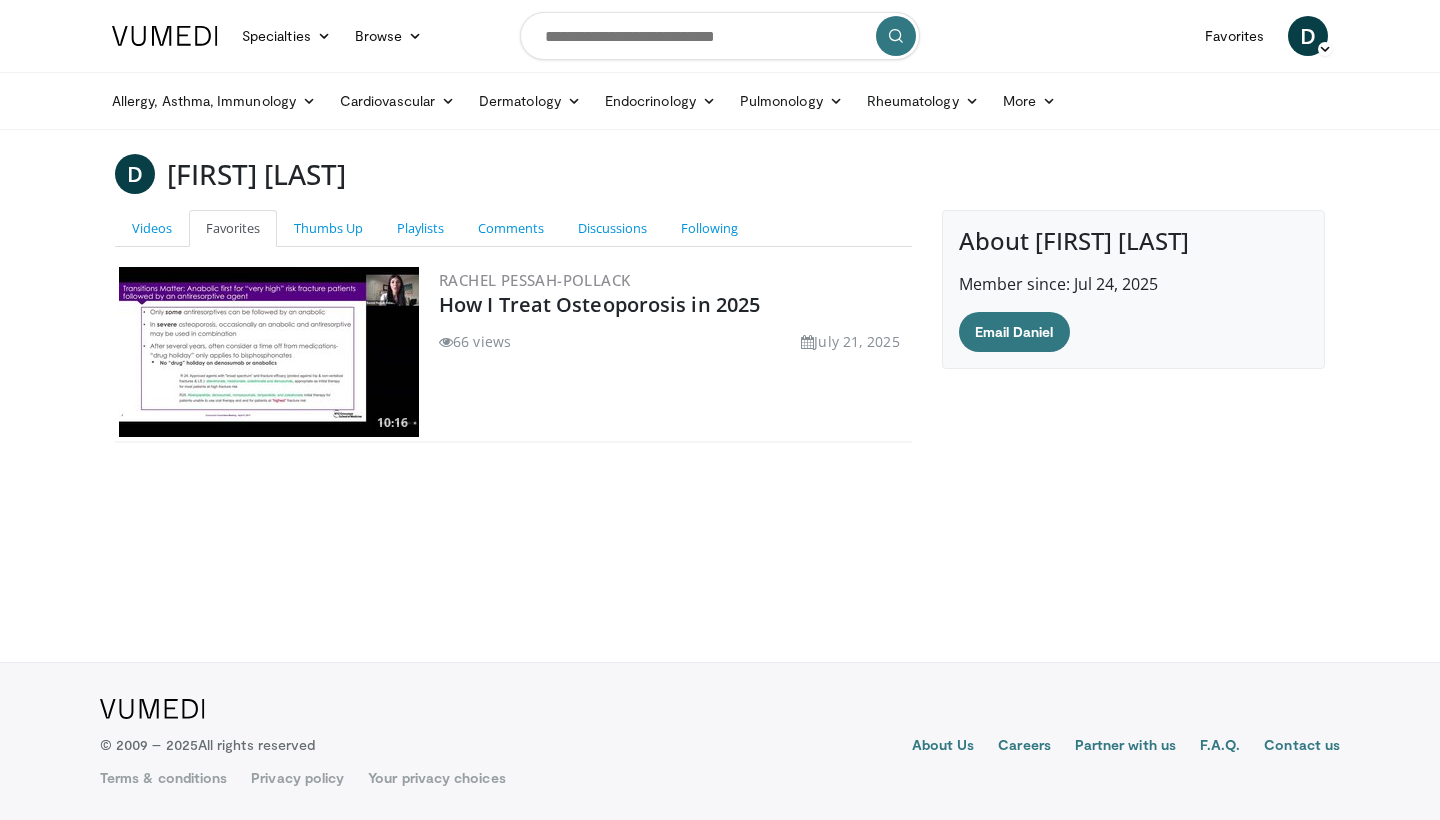 click on "66 views
July 21, 2025" at bounding box center (673, 341) 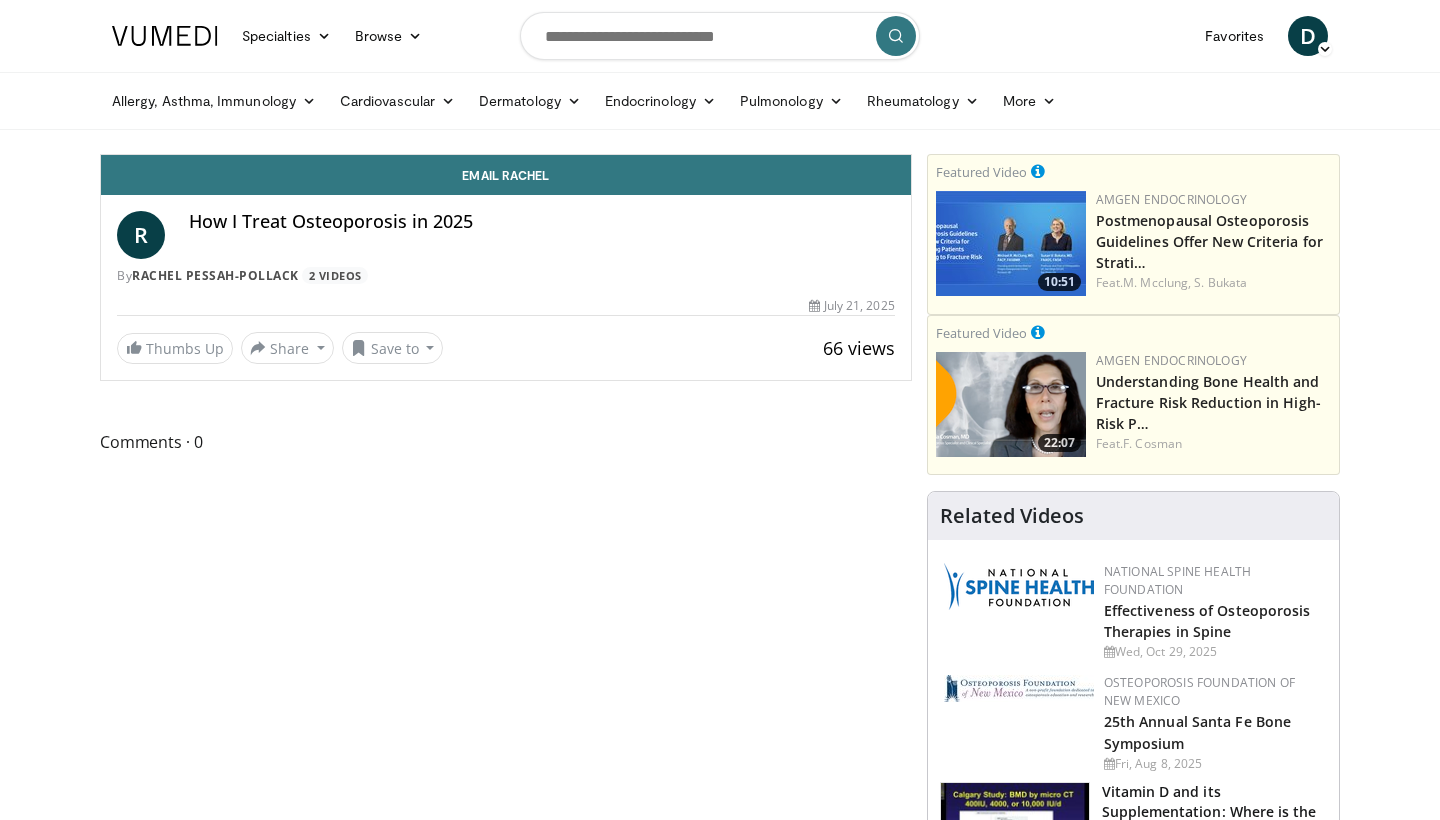 scroll, scrollTop: 0, scrollLeft: 0, axis: both 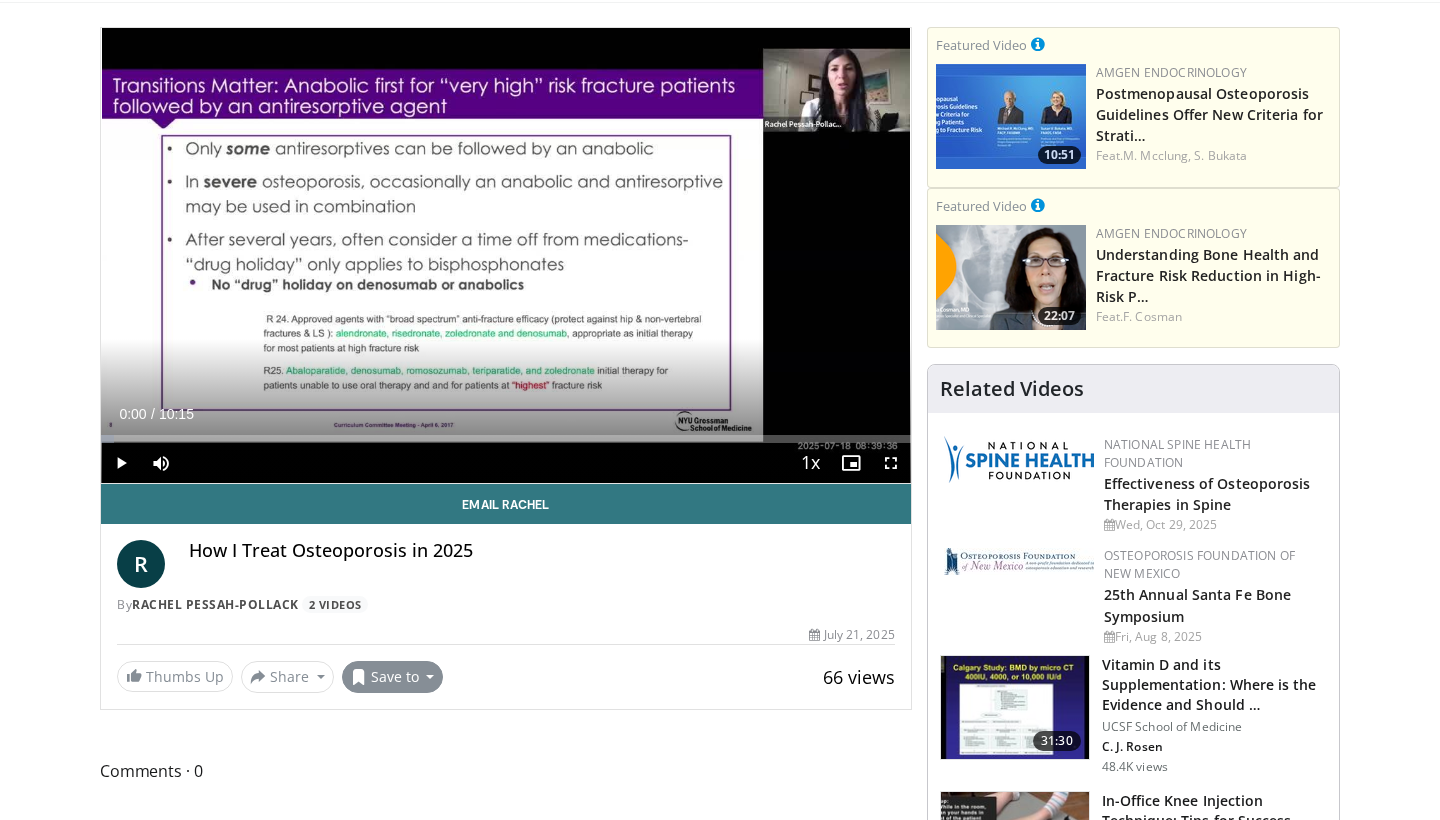 click on "Save to" at bounding box center (393, 677) 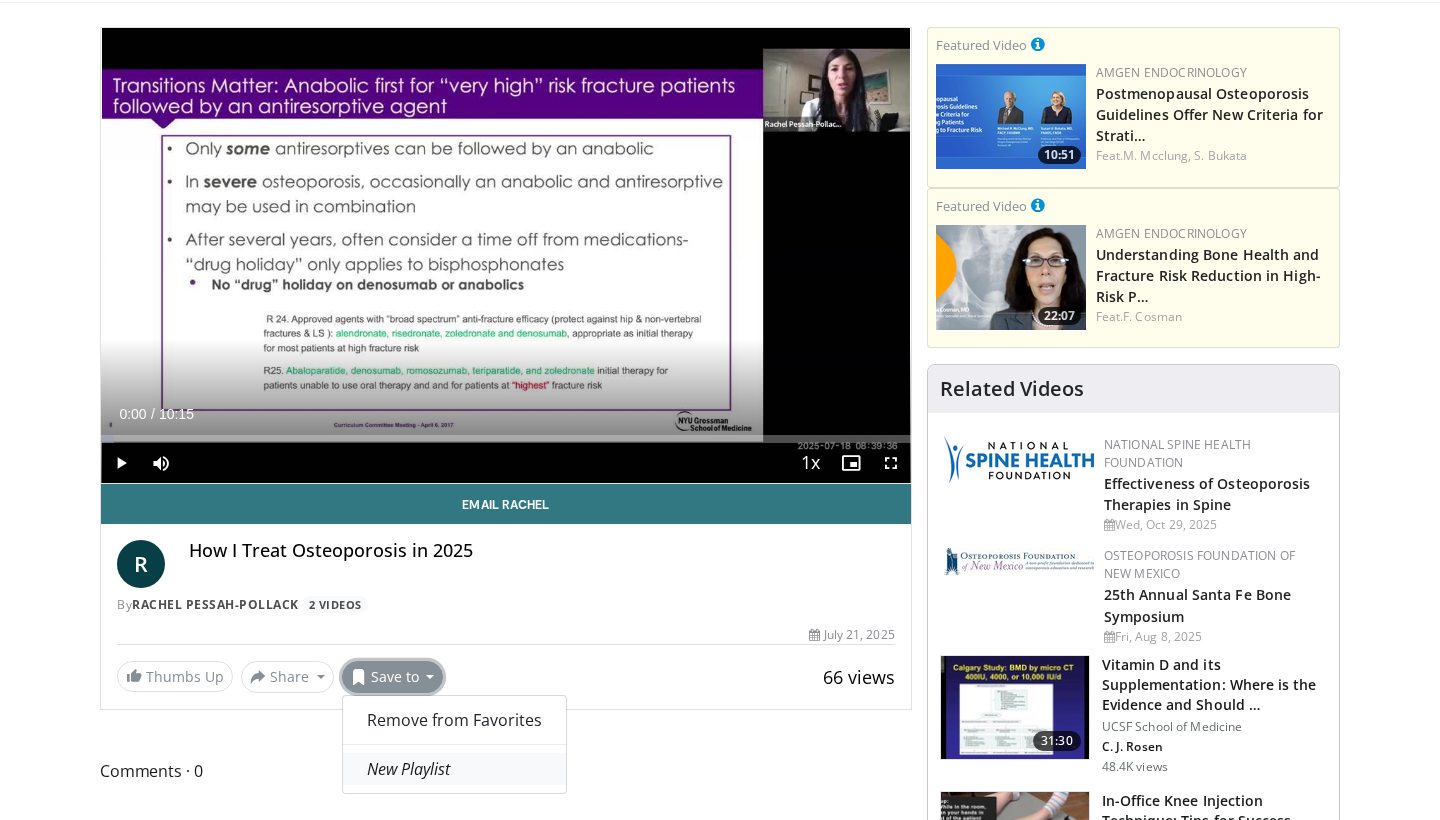 click on "New Playlist" at bounding box center [408, 769] 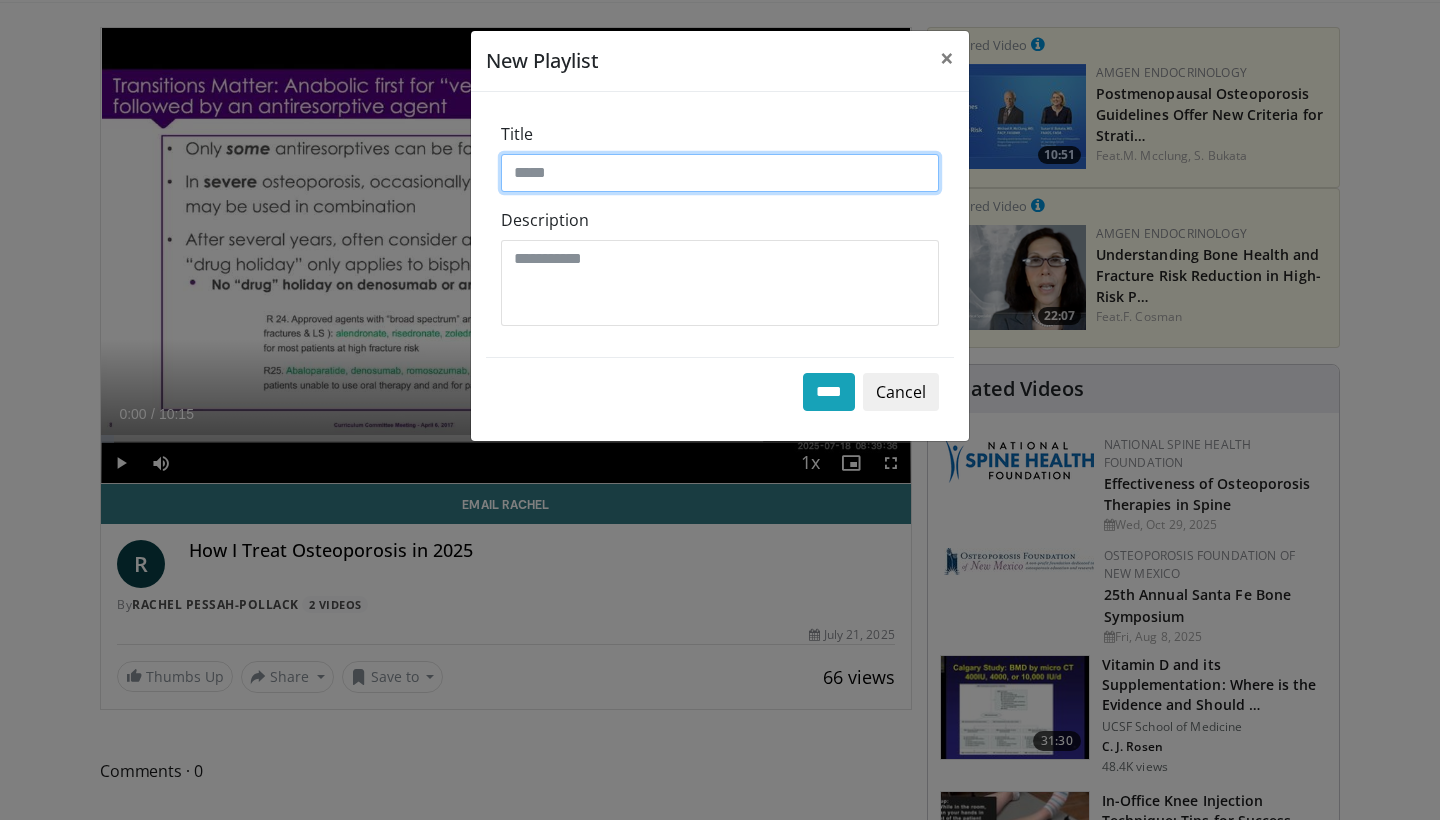 click on "Title" at bounding box center (720, 173) 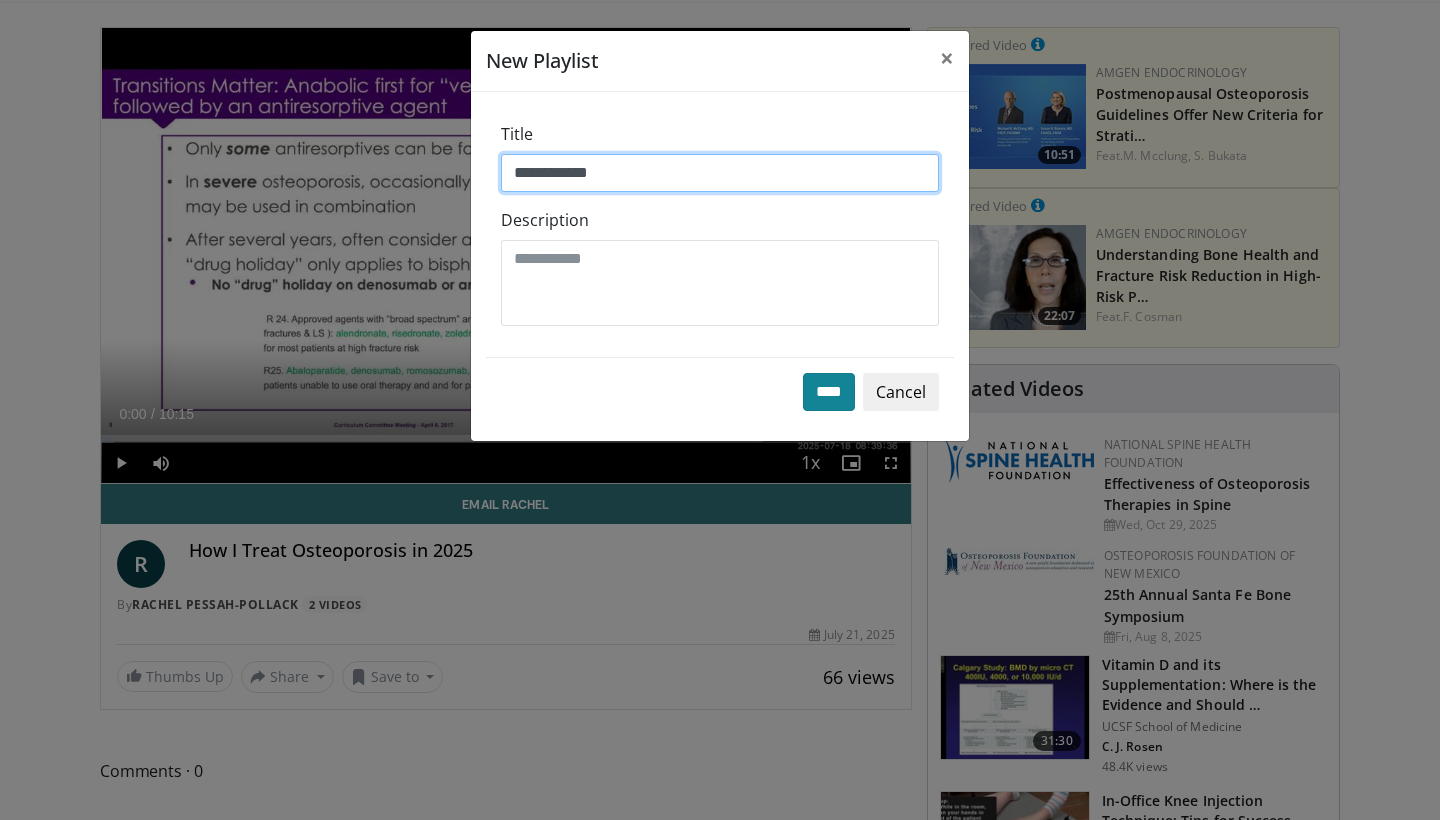 type on "**********" 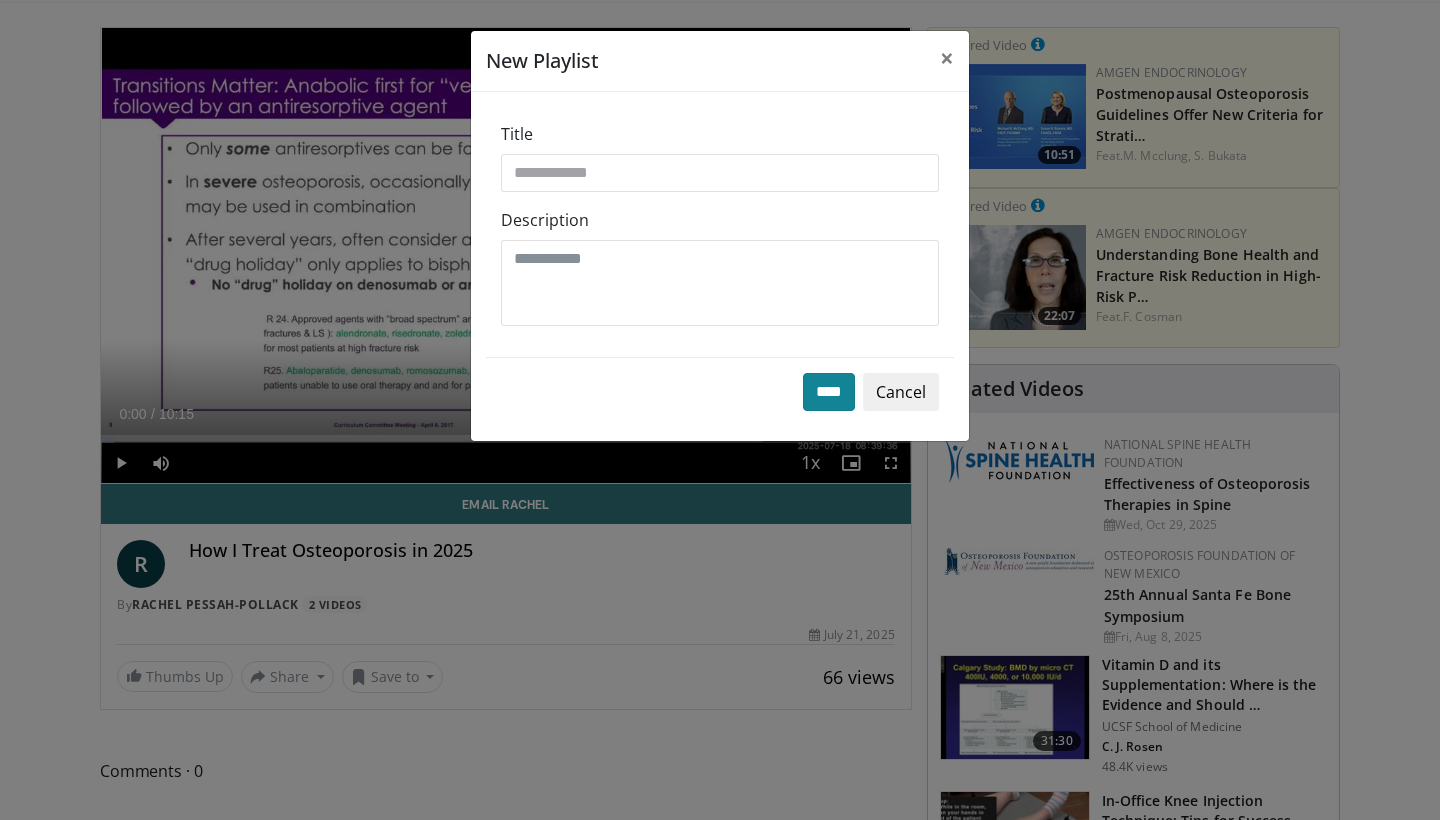 click on "****" at bounding box center [829, 392] 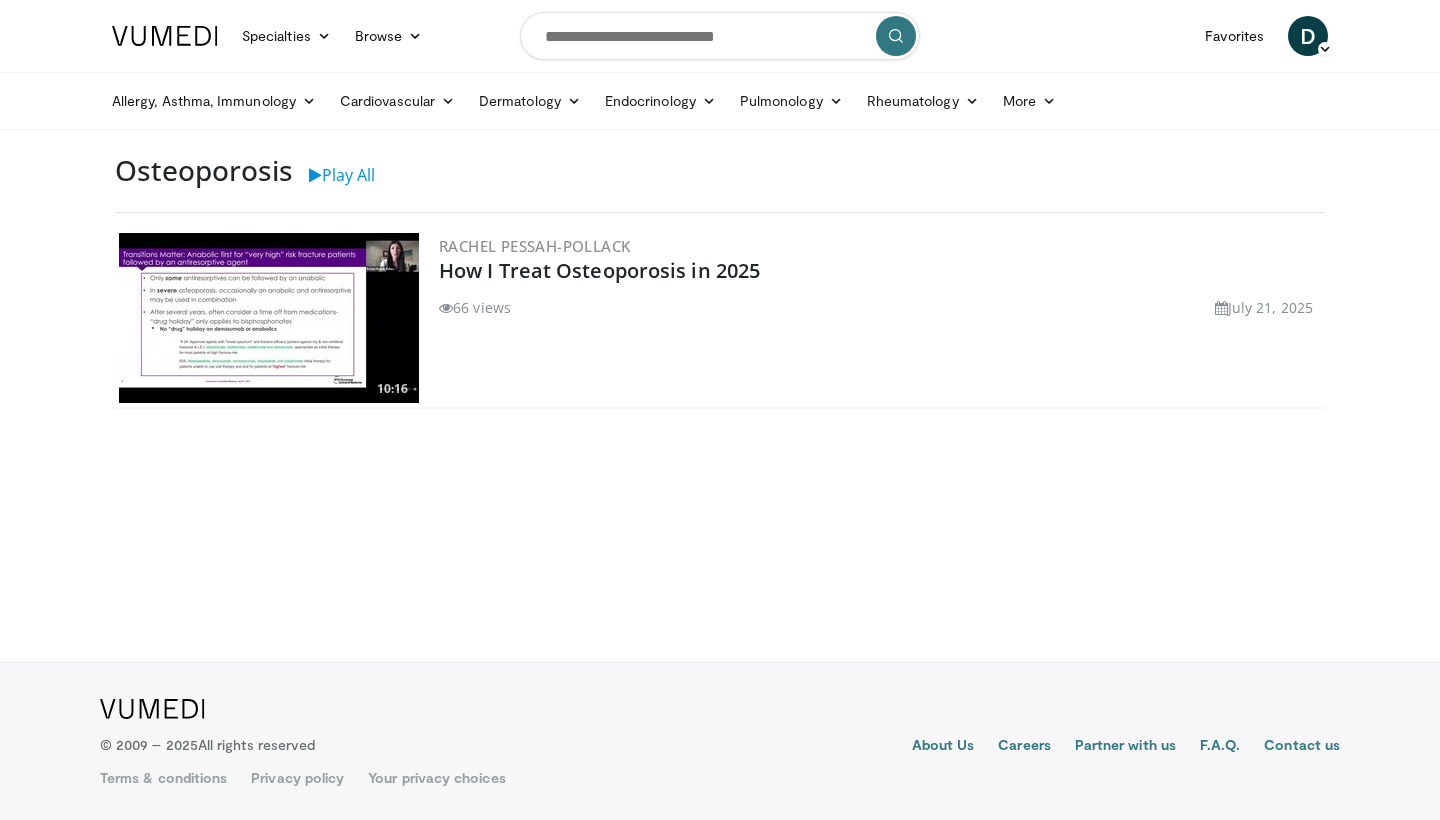 scroll, scrollTop: 0, scrollLeft: 0, axis: both 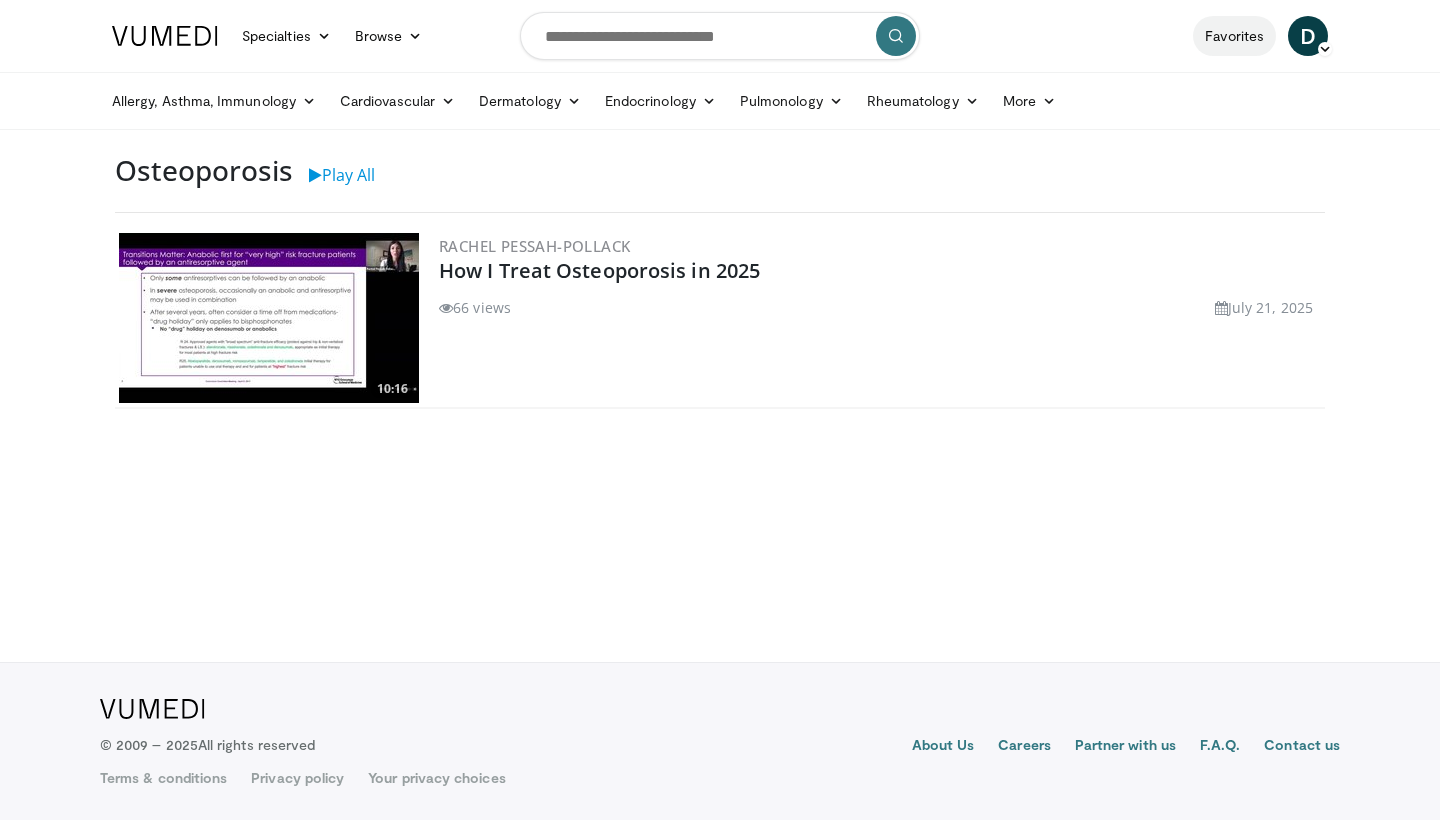 click on "Favorites" at bounding box center [1234, 36] 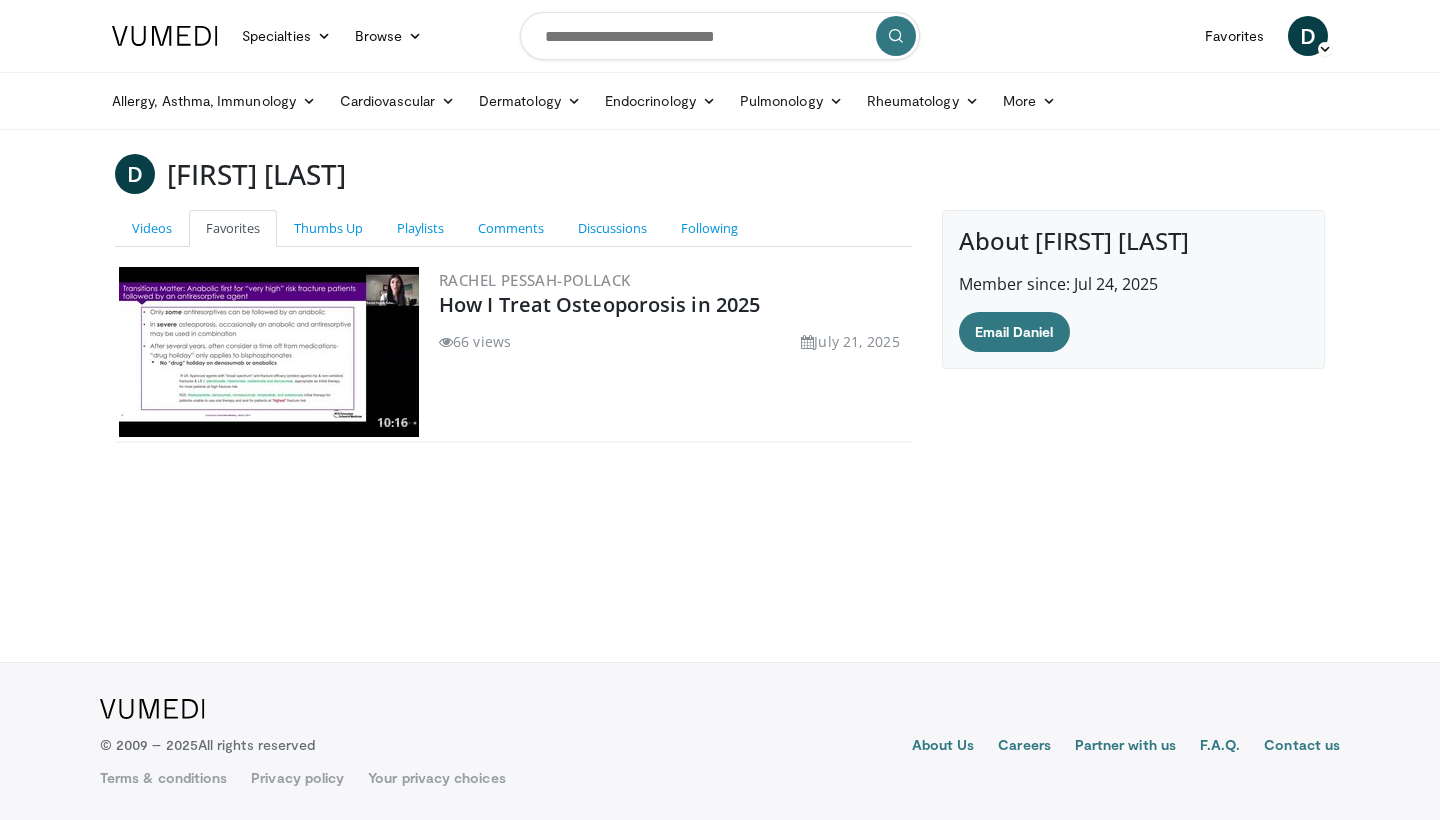 scroll, scrollTop: 0, scrollLeft: 0, axis: both 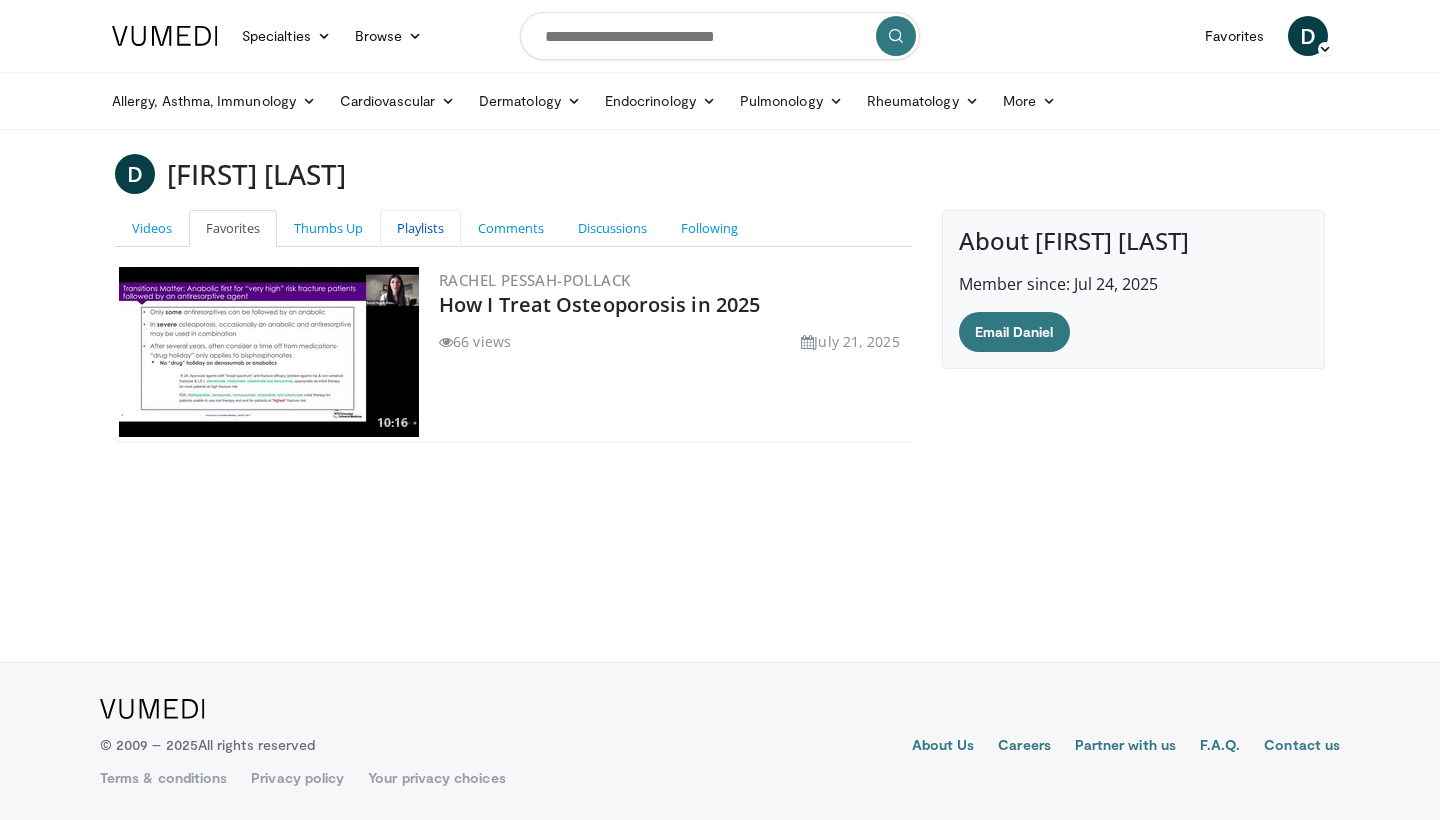 click on "Playlists" at bounding box center (420, 228) 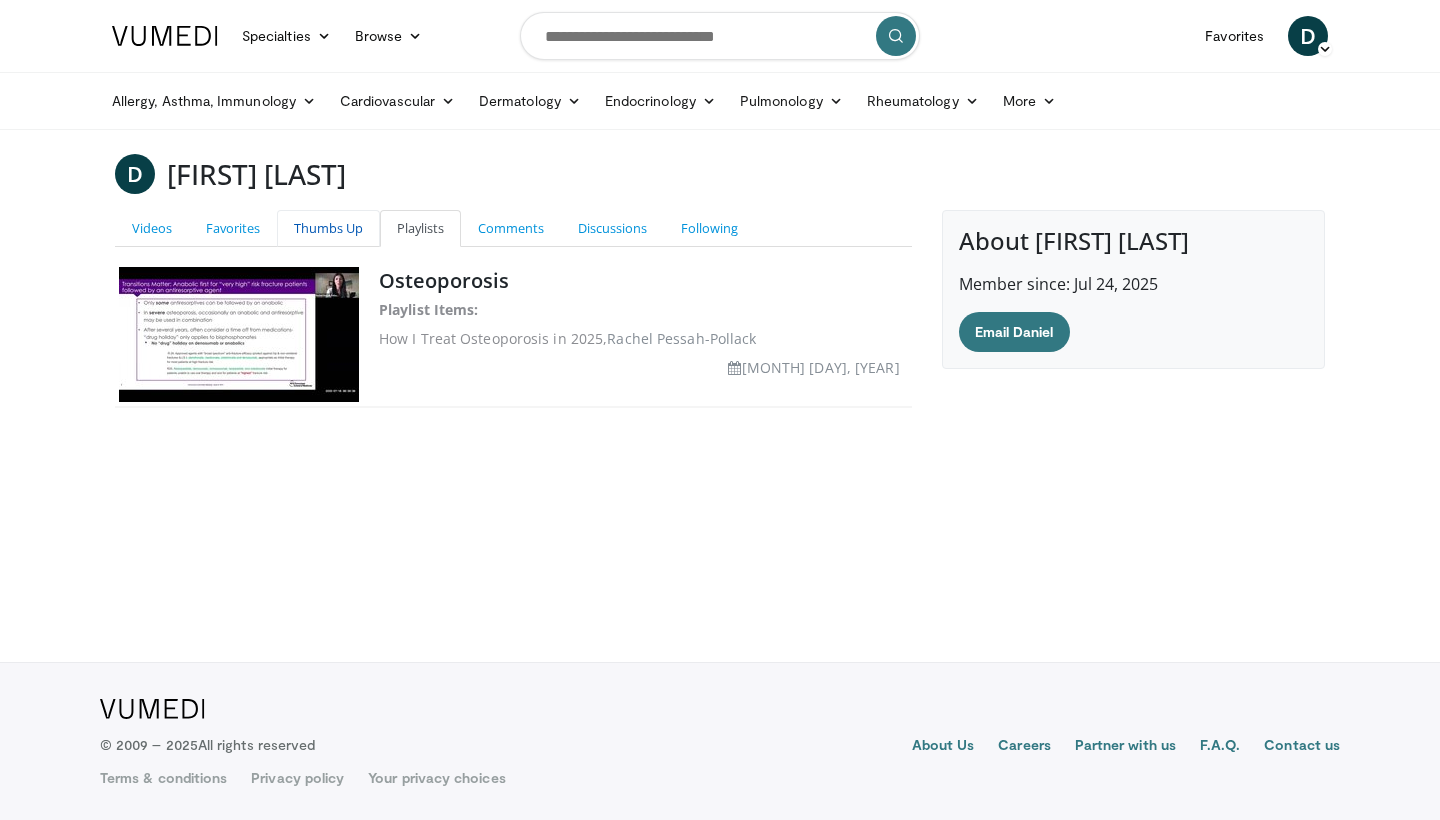 click on "Thumbs Up" at bounding box center (328, 228) 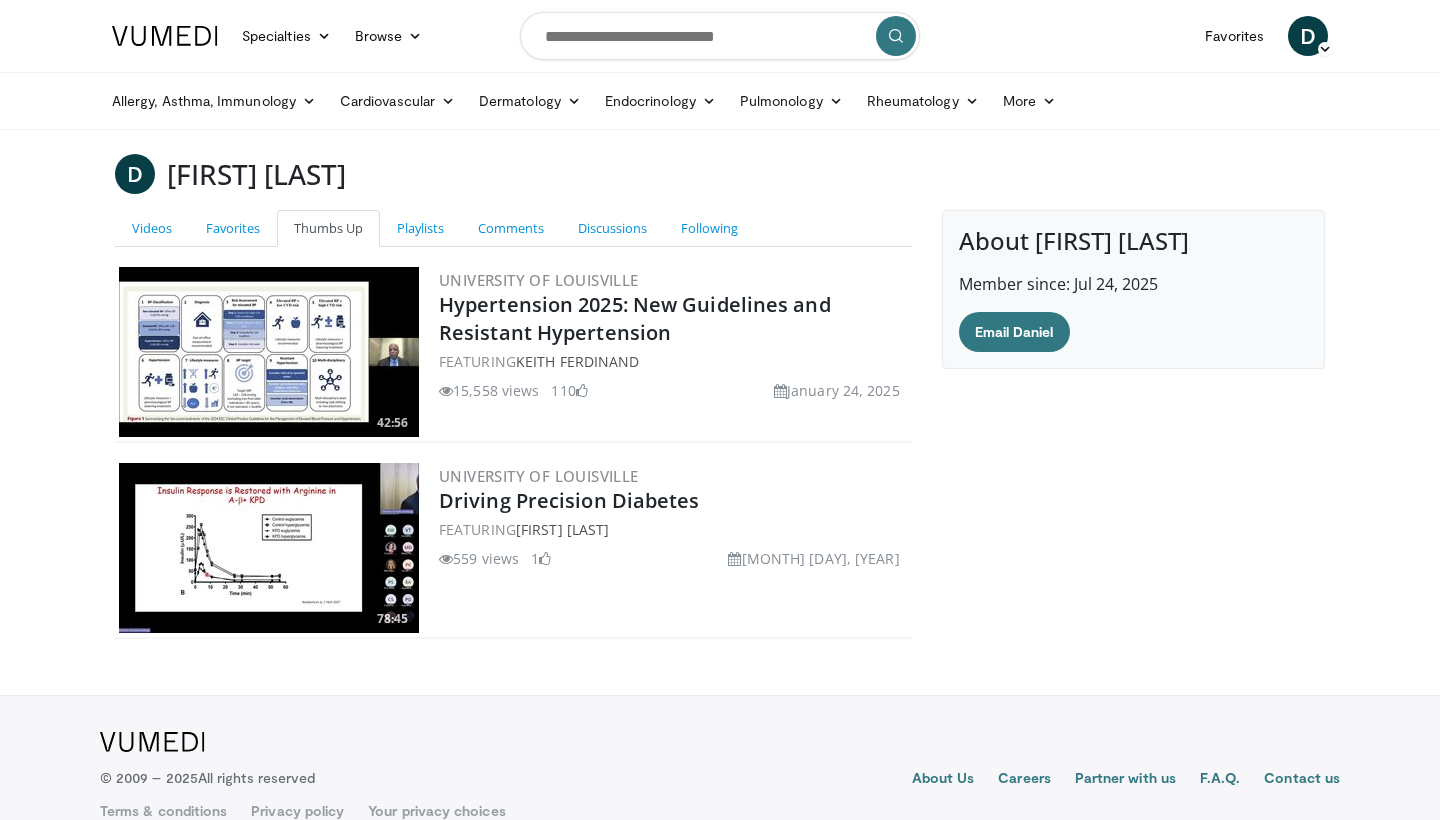 click at bounding box center (269, 352) 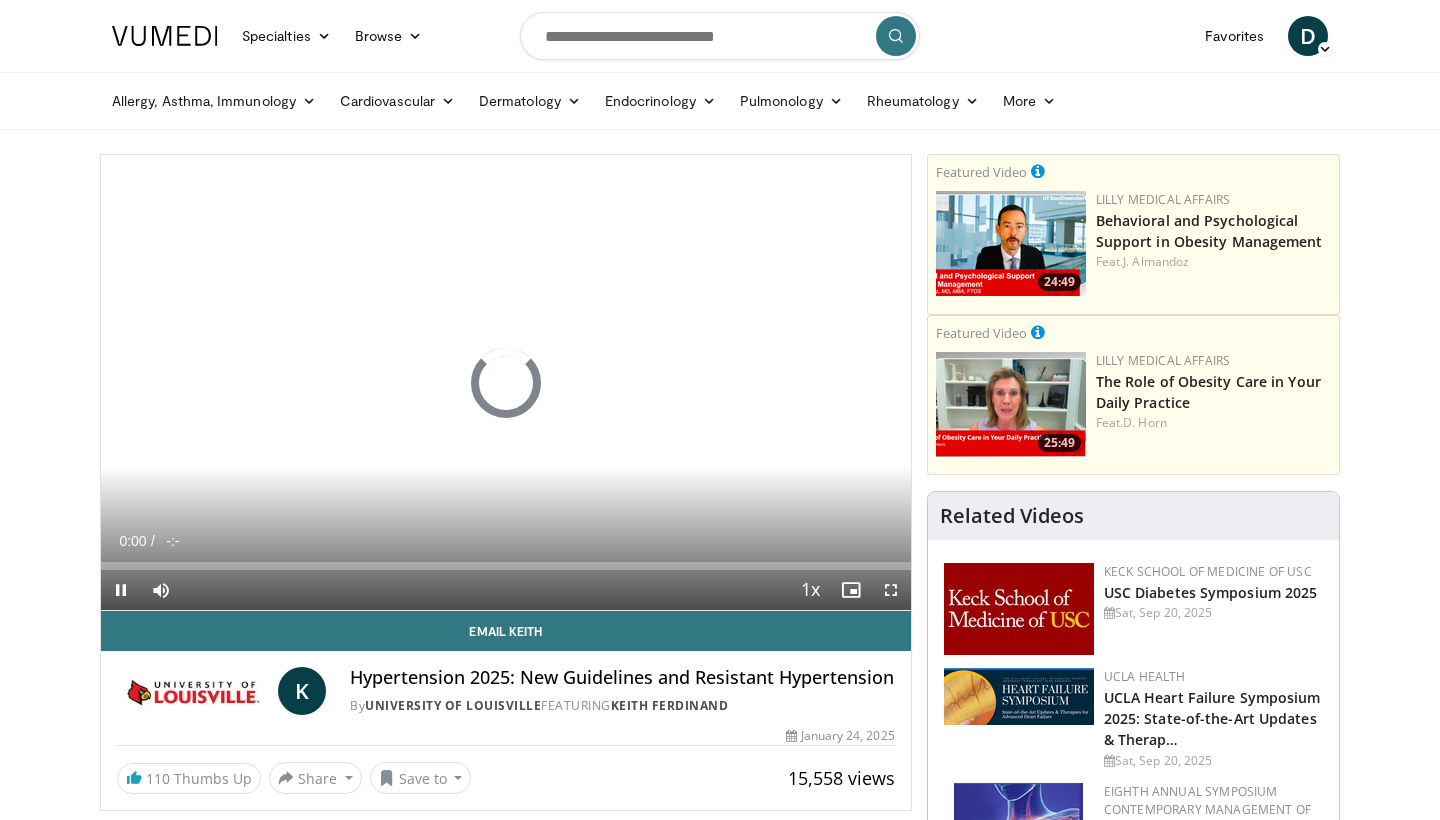 scroll, scrollTop: 0, scrollLeft: 0, axis: both 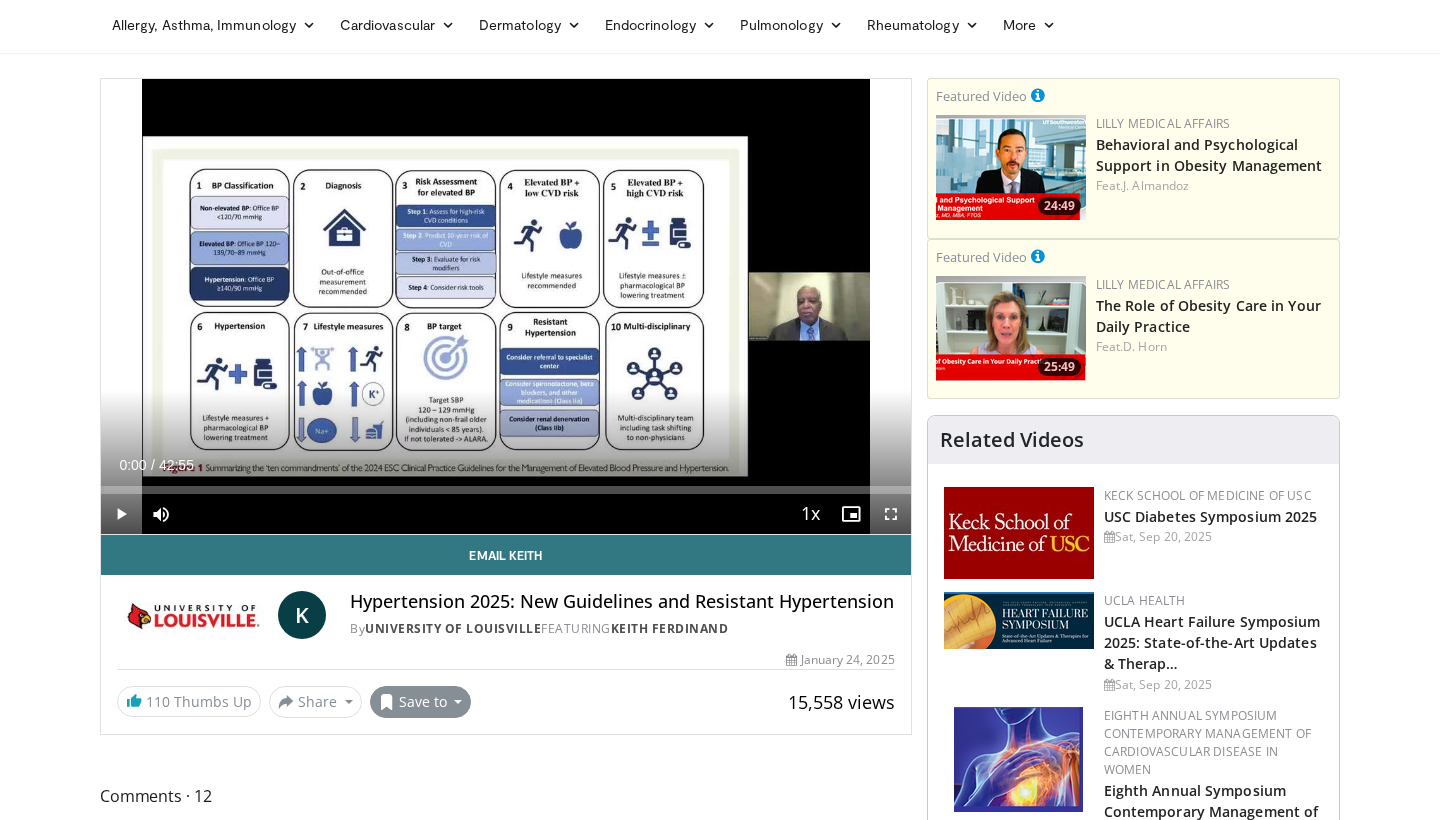 click on "Save to" at bounding box center [421, 702] 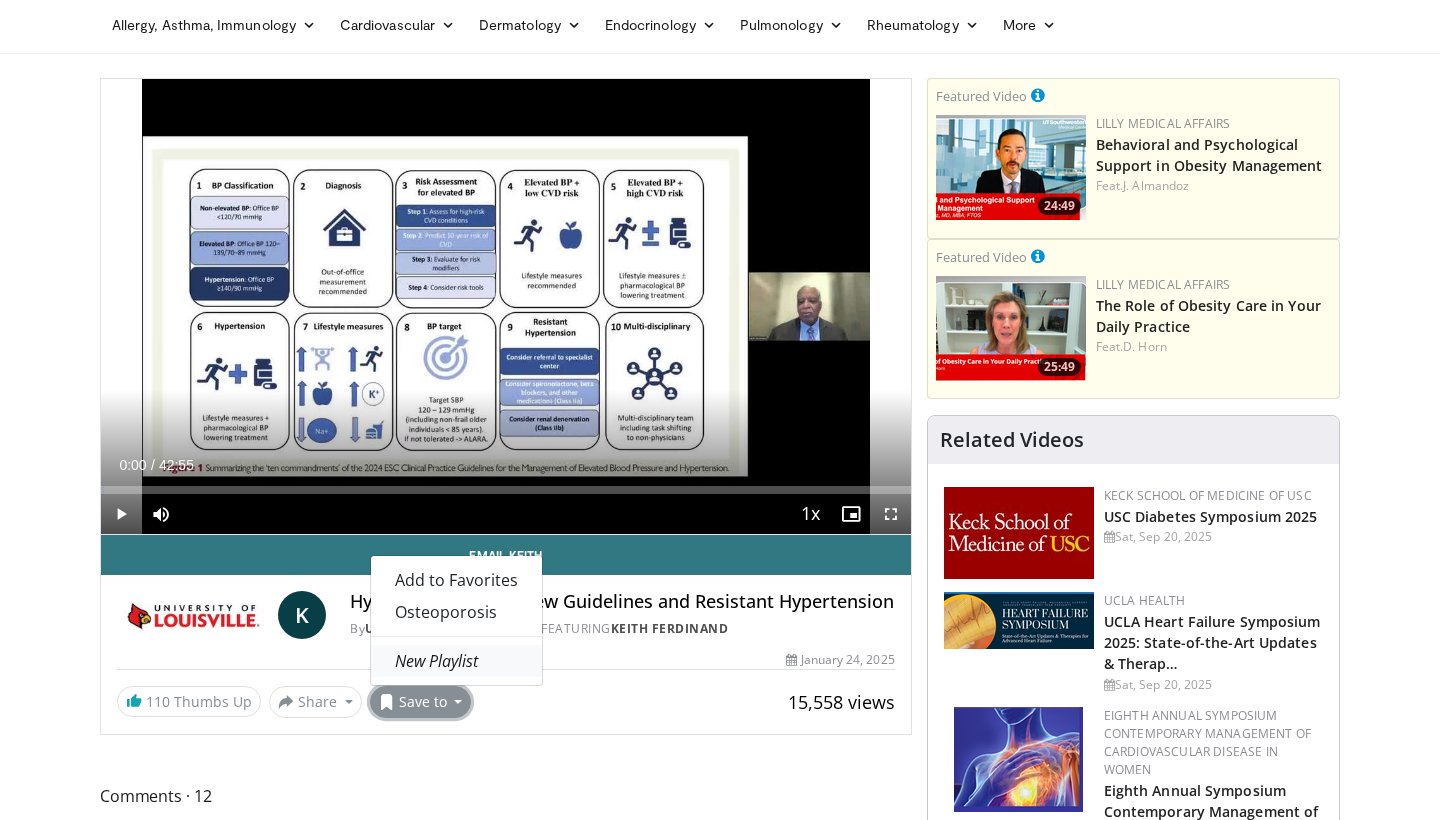 click on "New Playlist" at bounding box center (436, 661) 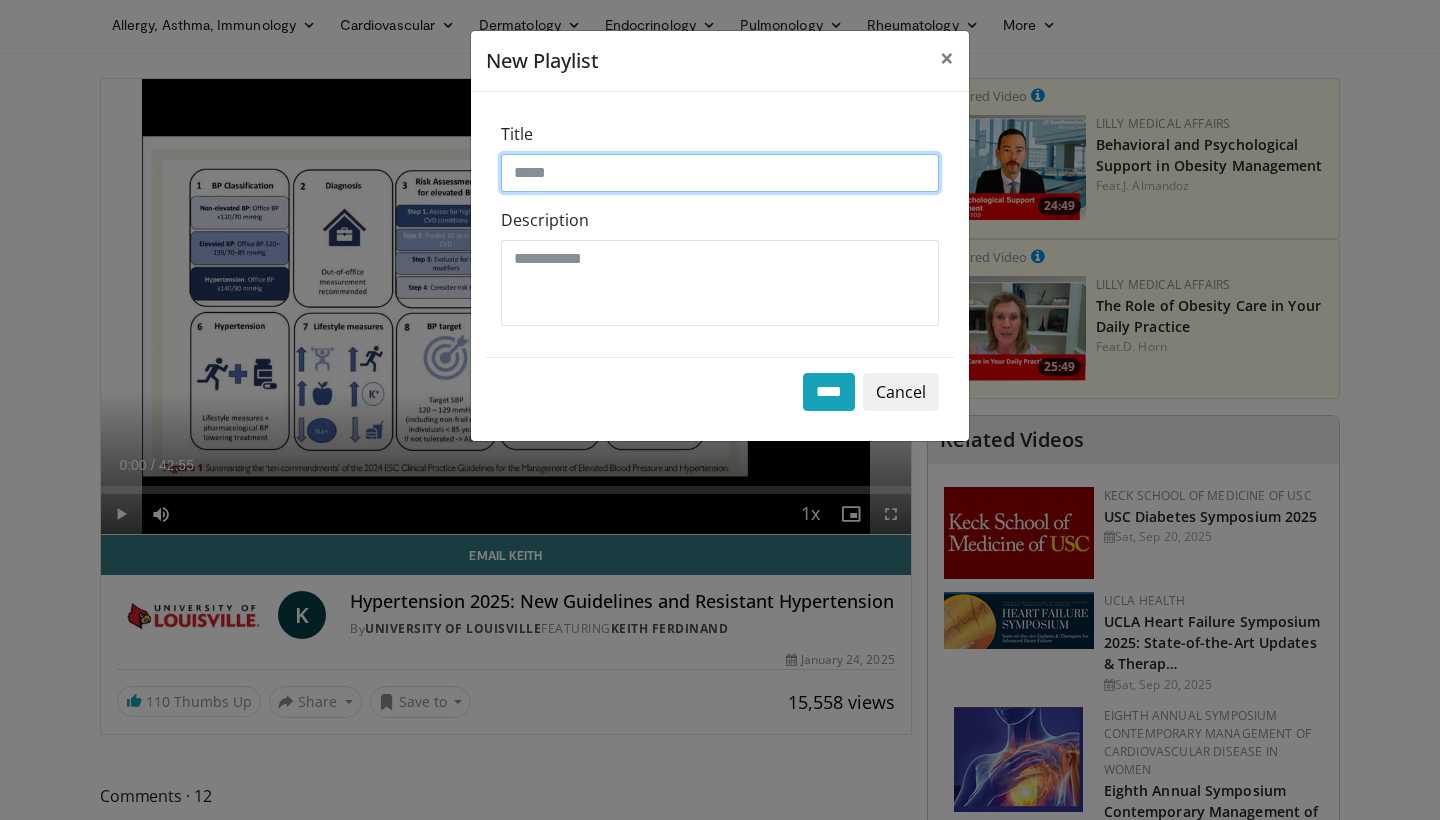 click on "Title" at bounding box center [720, 173] 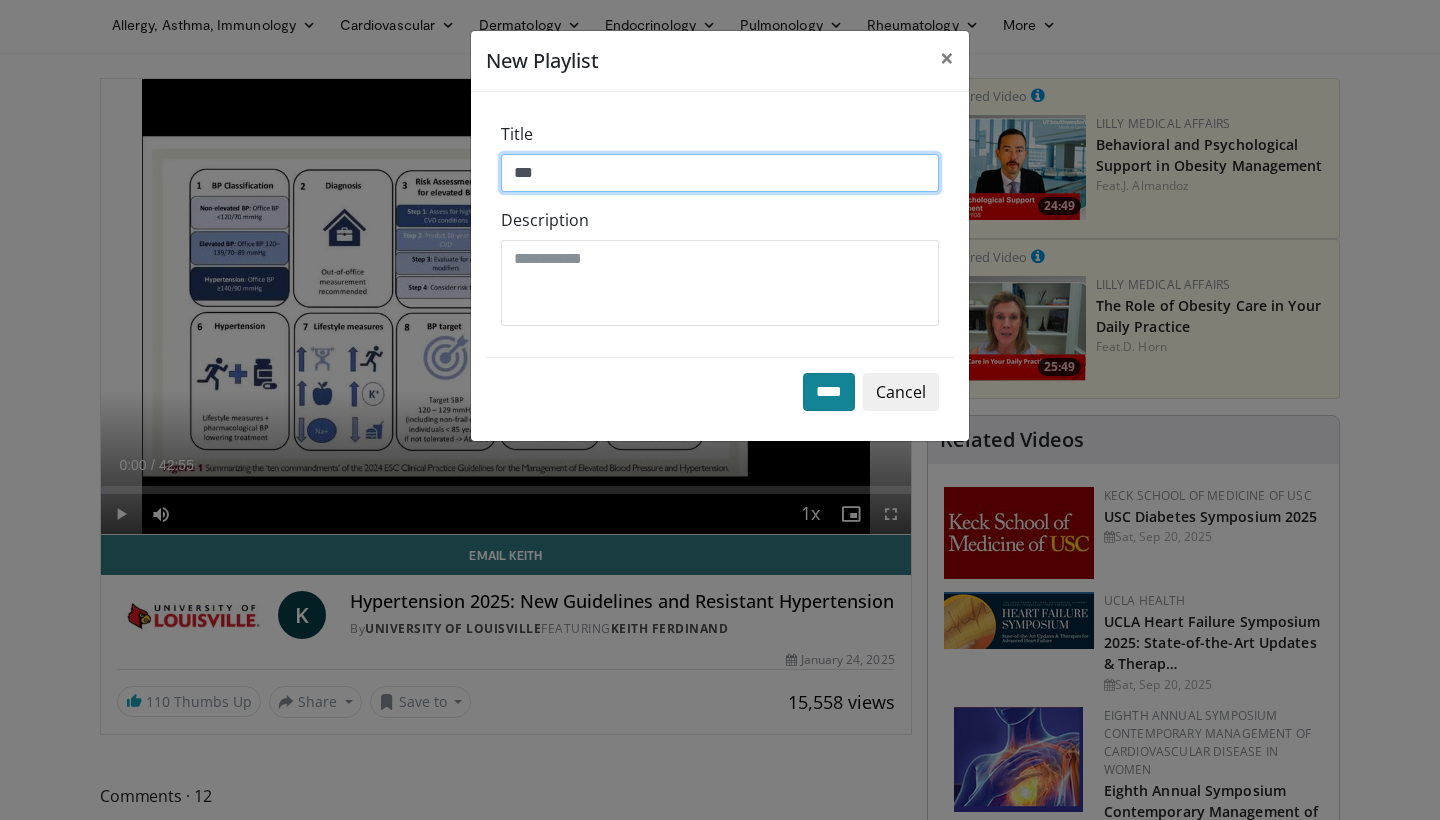 type on "***" 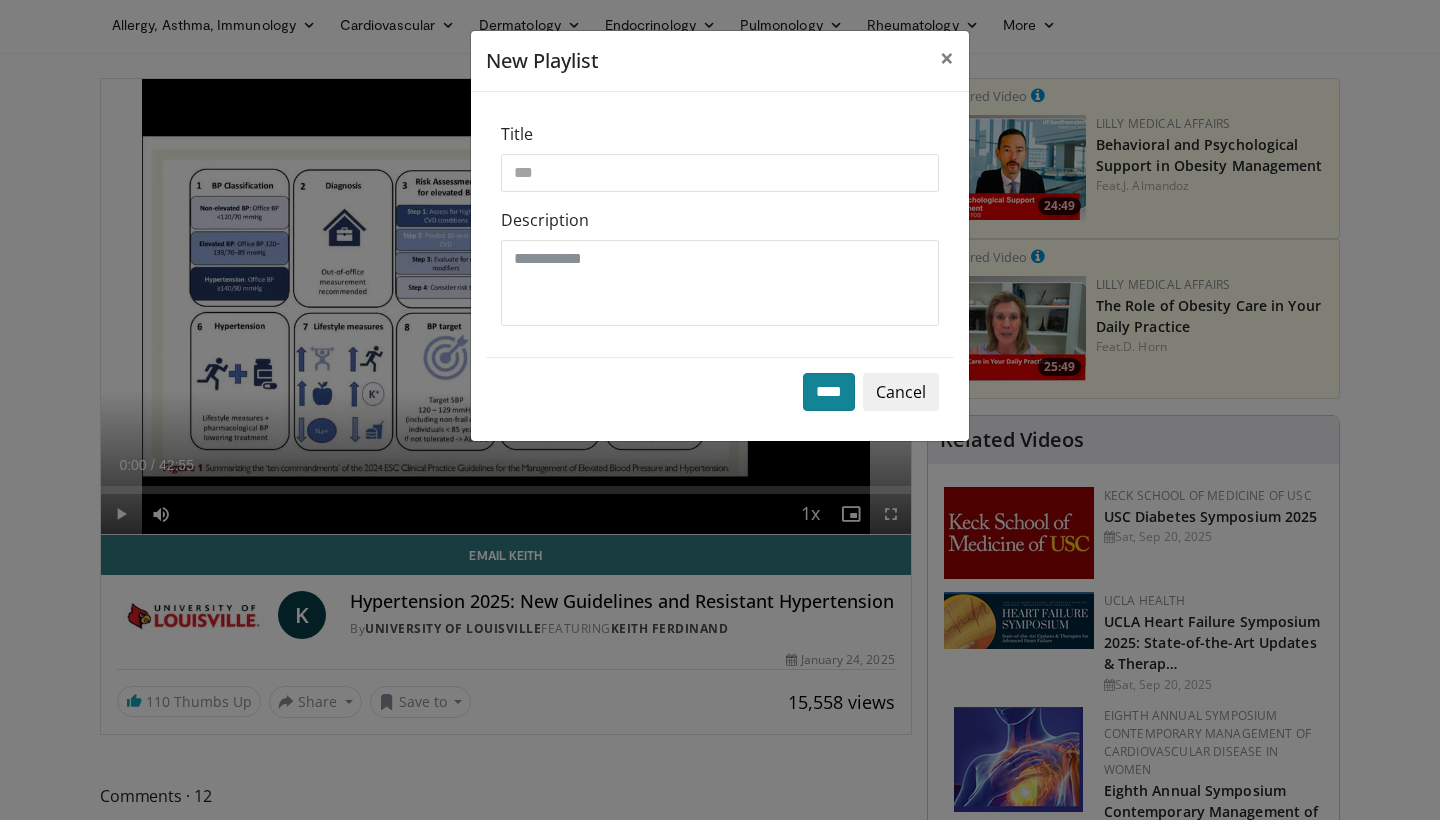 click on "****" at bounding box center [829, 392] 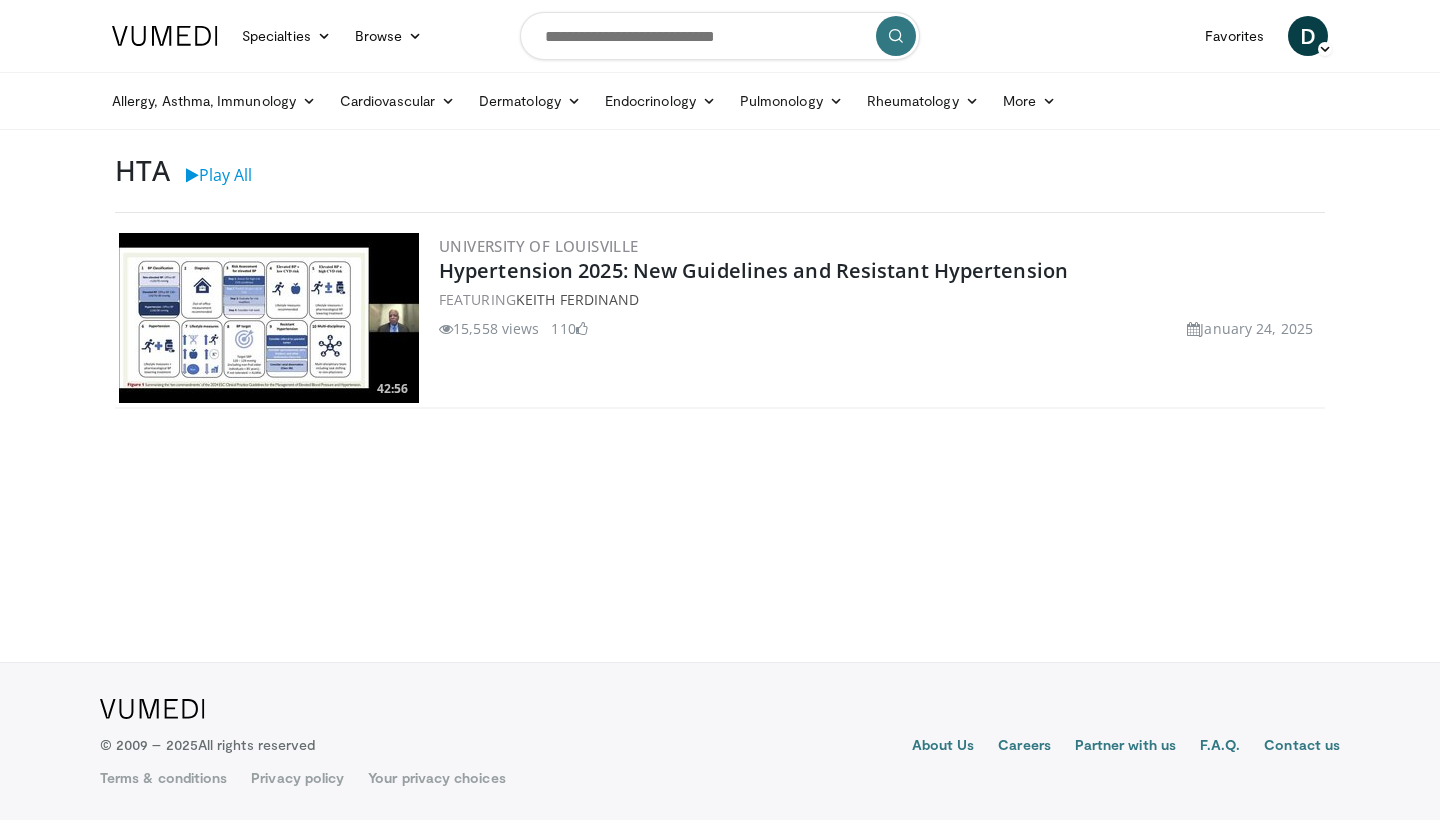 scroll, scrollTop: 0, scrollLeft: 0, axis: both 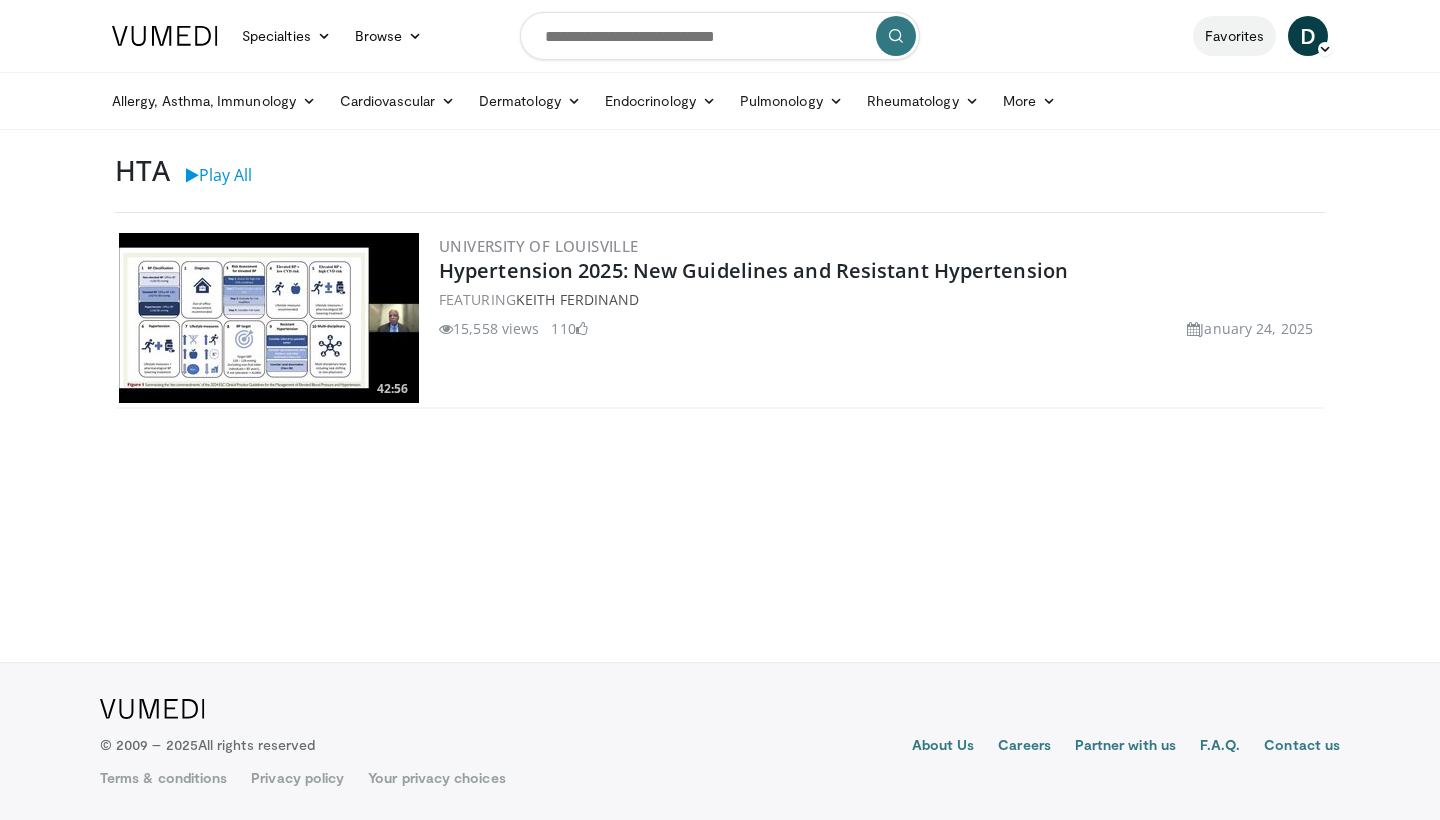 click on "Favorites" at bounding box center (1234, 36) 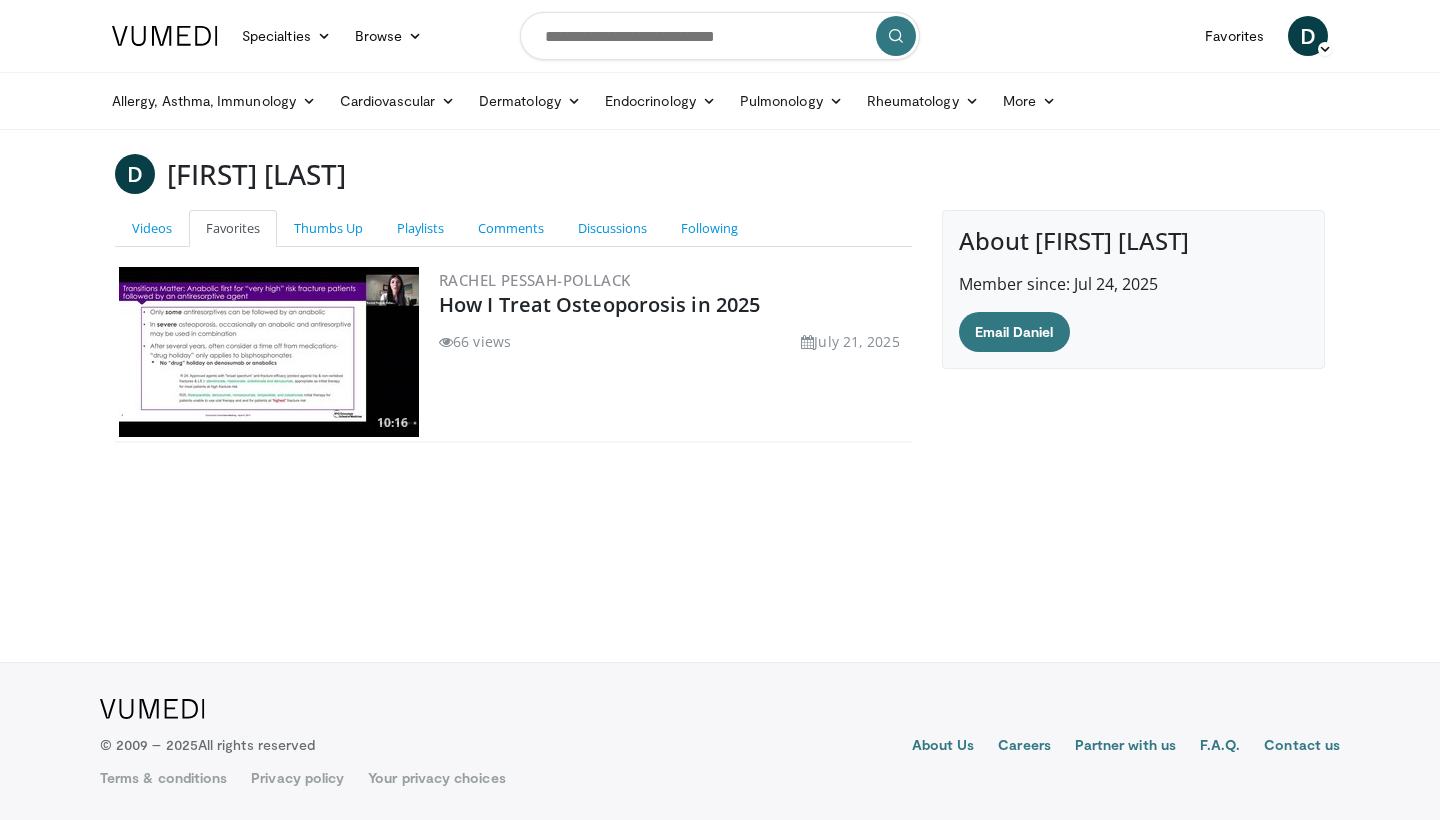 scroll, scrollTop: 0, scrollLeft: 0, axis: both 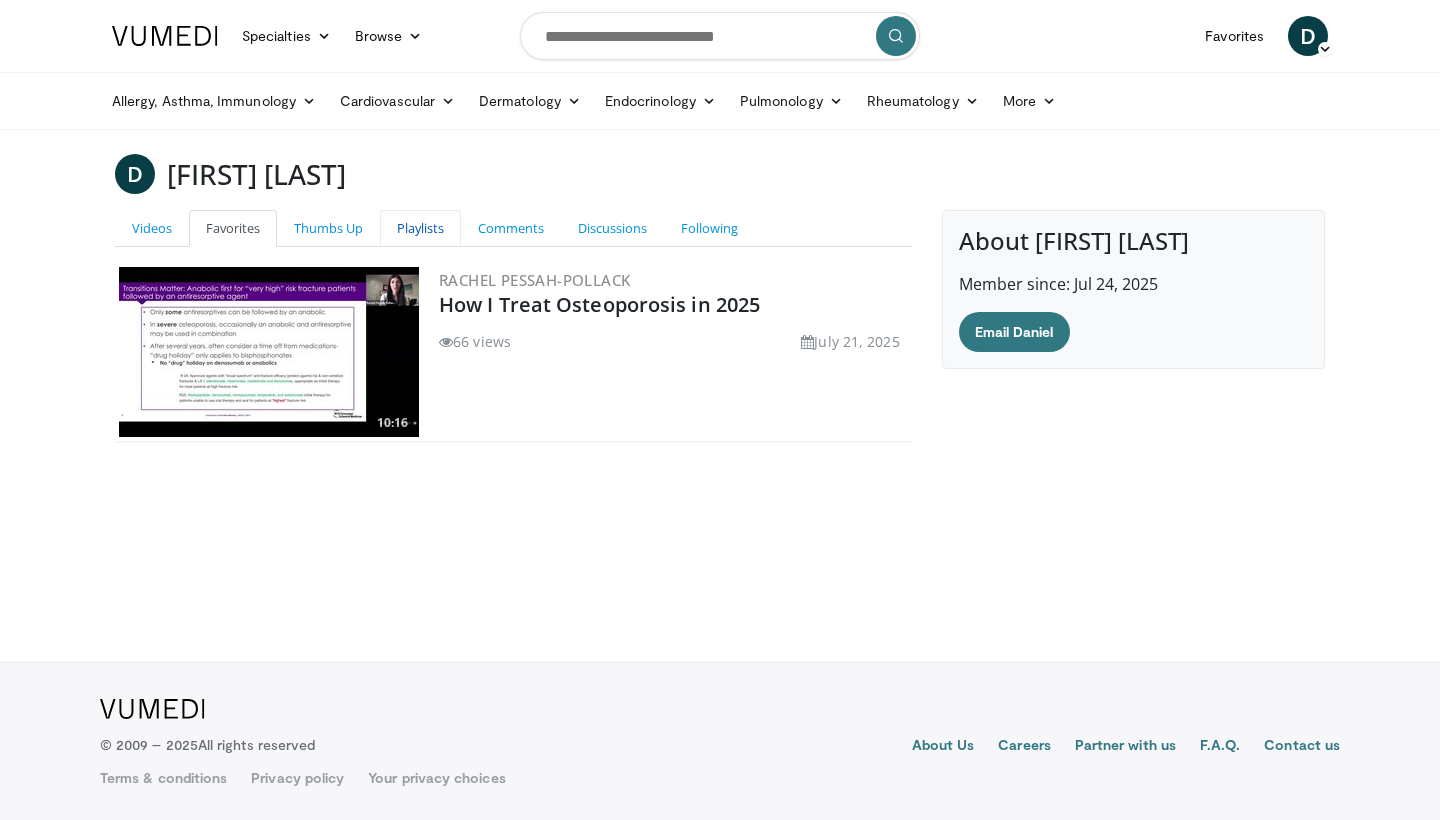 click on "Playlists" at bounding box center [420, 228] 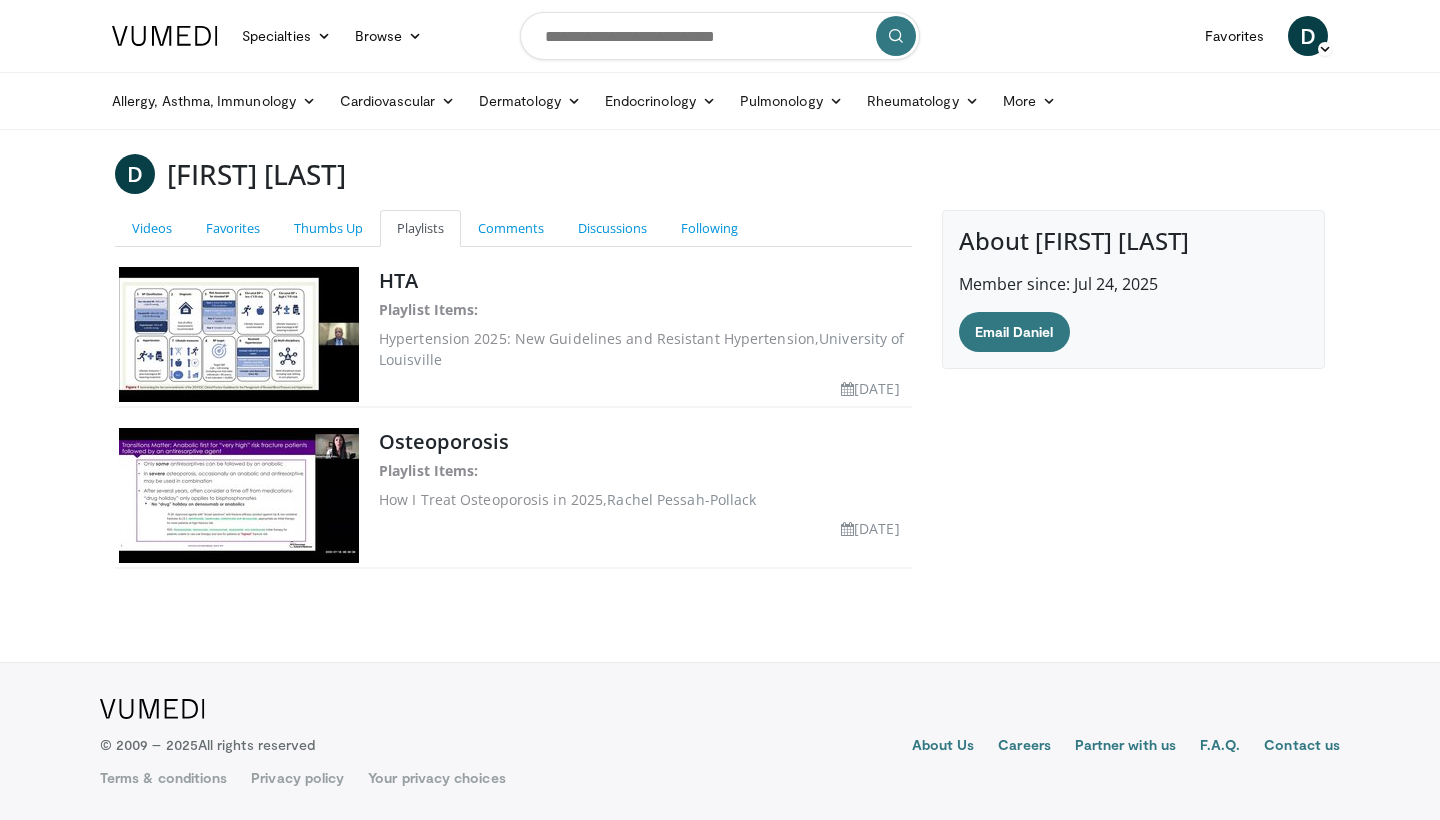 click on "D
Daniel Filizzola
Videos
Favorites
Thumbs Up
Playlists
Comments
Discussions
Following
10:16
Rachel Pessah-Pollack
How I Treat Osteoporosis in 2025
66 views
July 21, 2025" at bounding box center [720, 369] 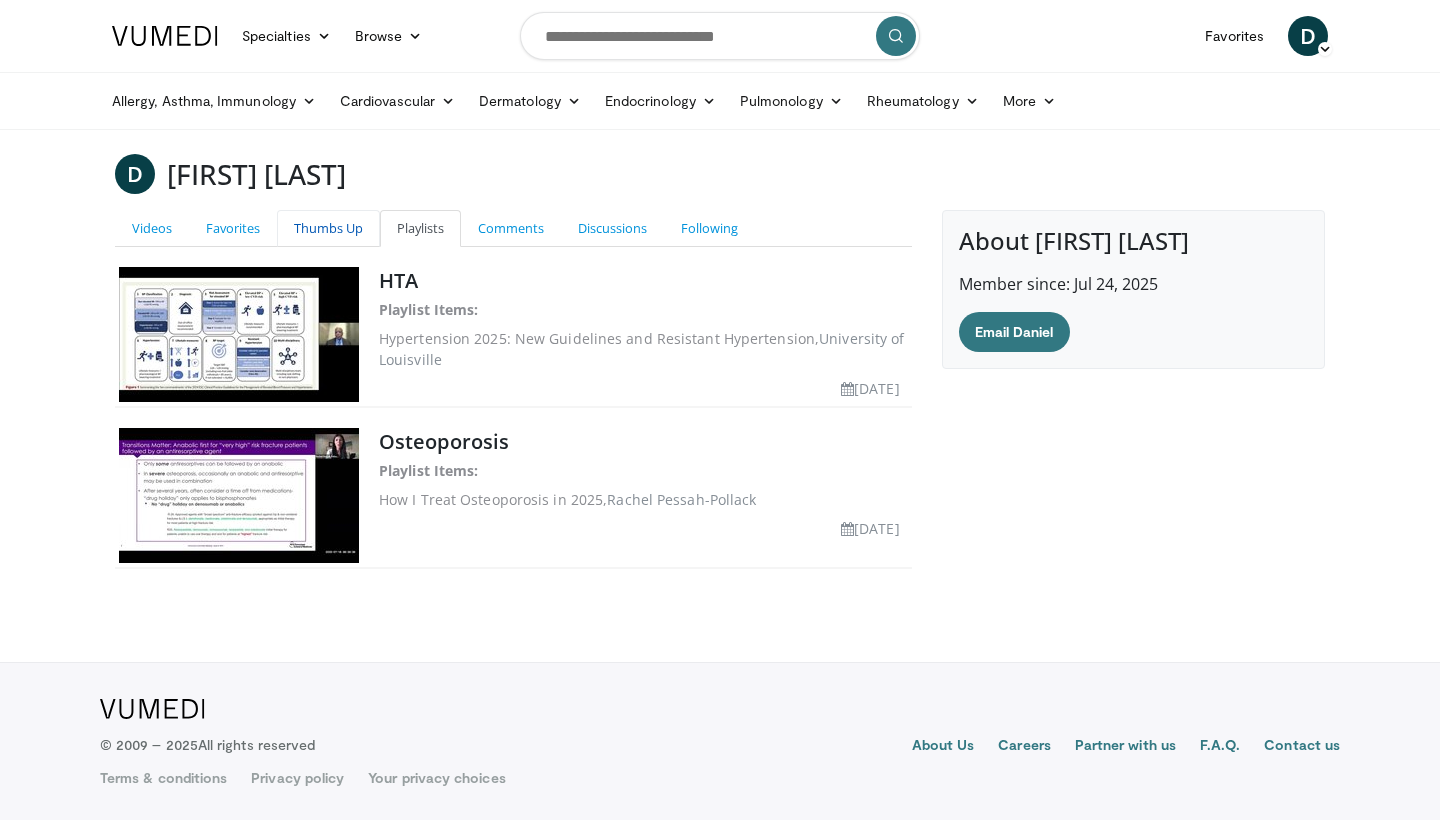 click on "Thumbs Up" at bounding box center [328, 228] 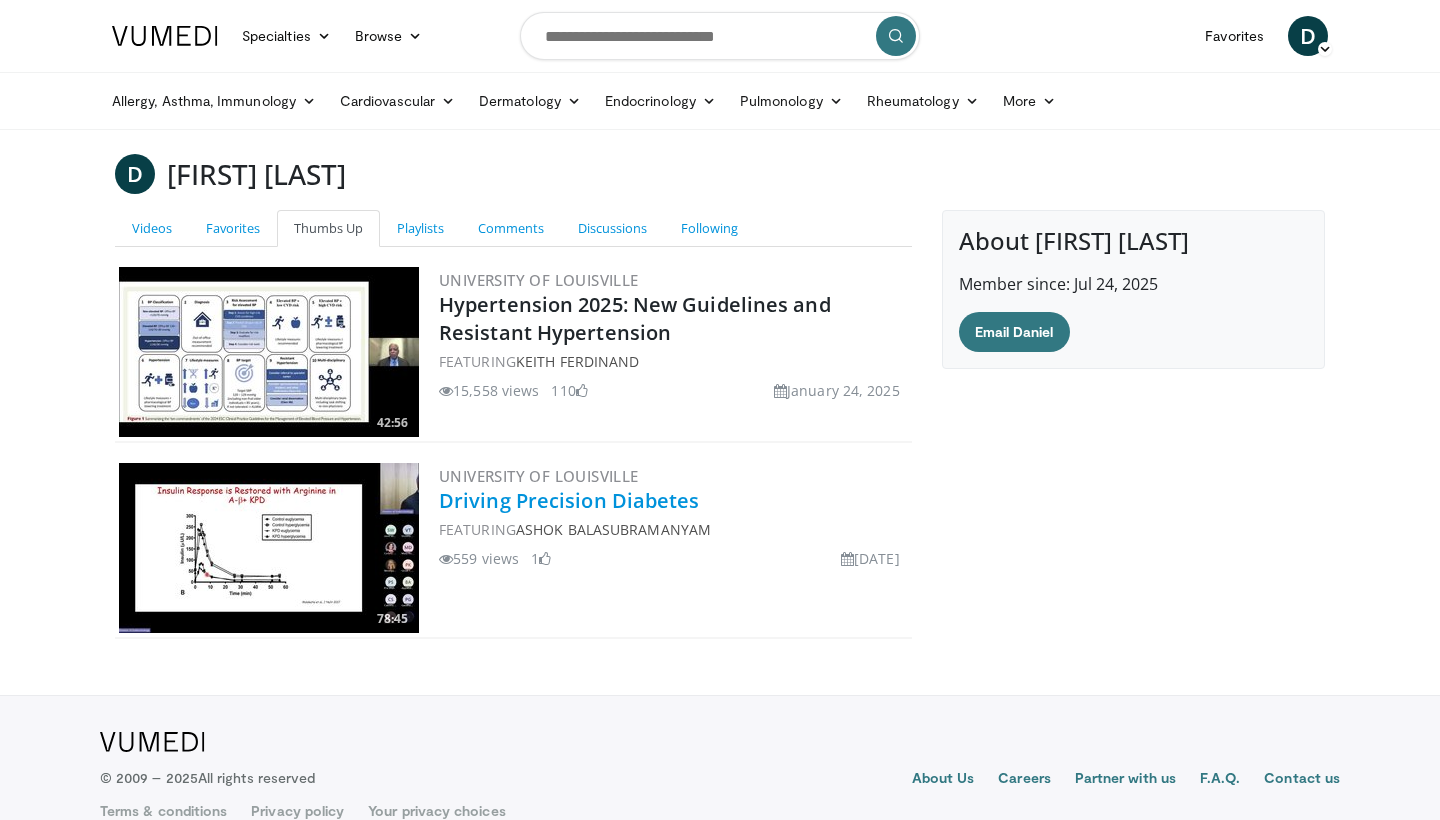 click on "Driving Precision Diabetes" at bounding box center (569, 500) 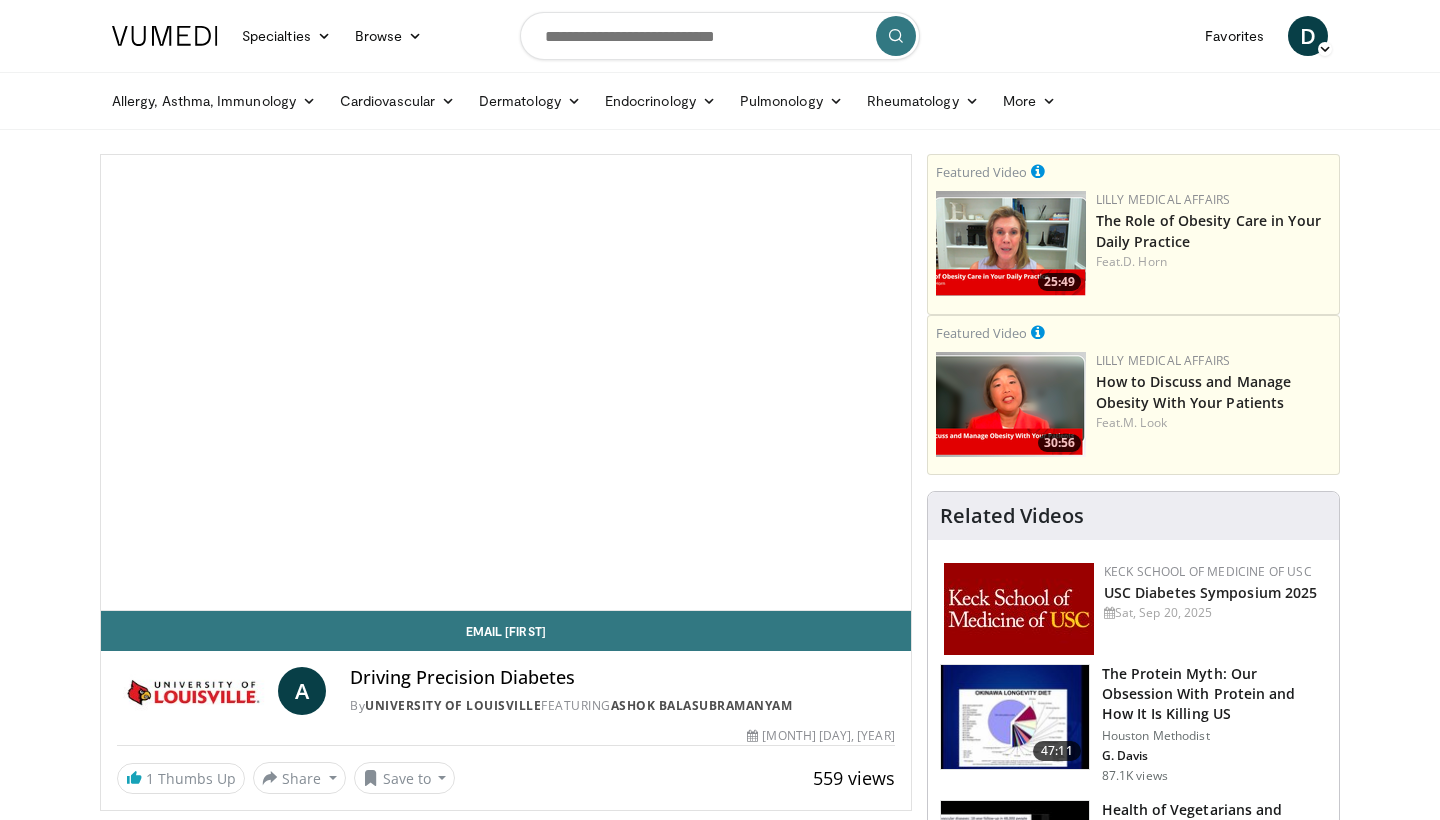 scroll, scrollTop: 0, scrollLeft: 0, axis: both 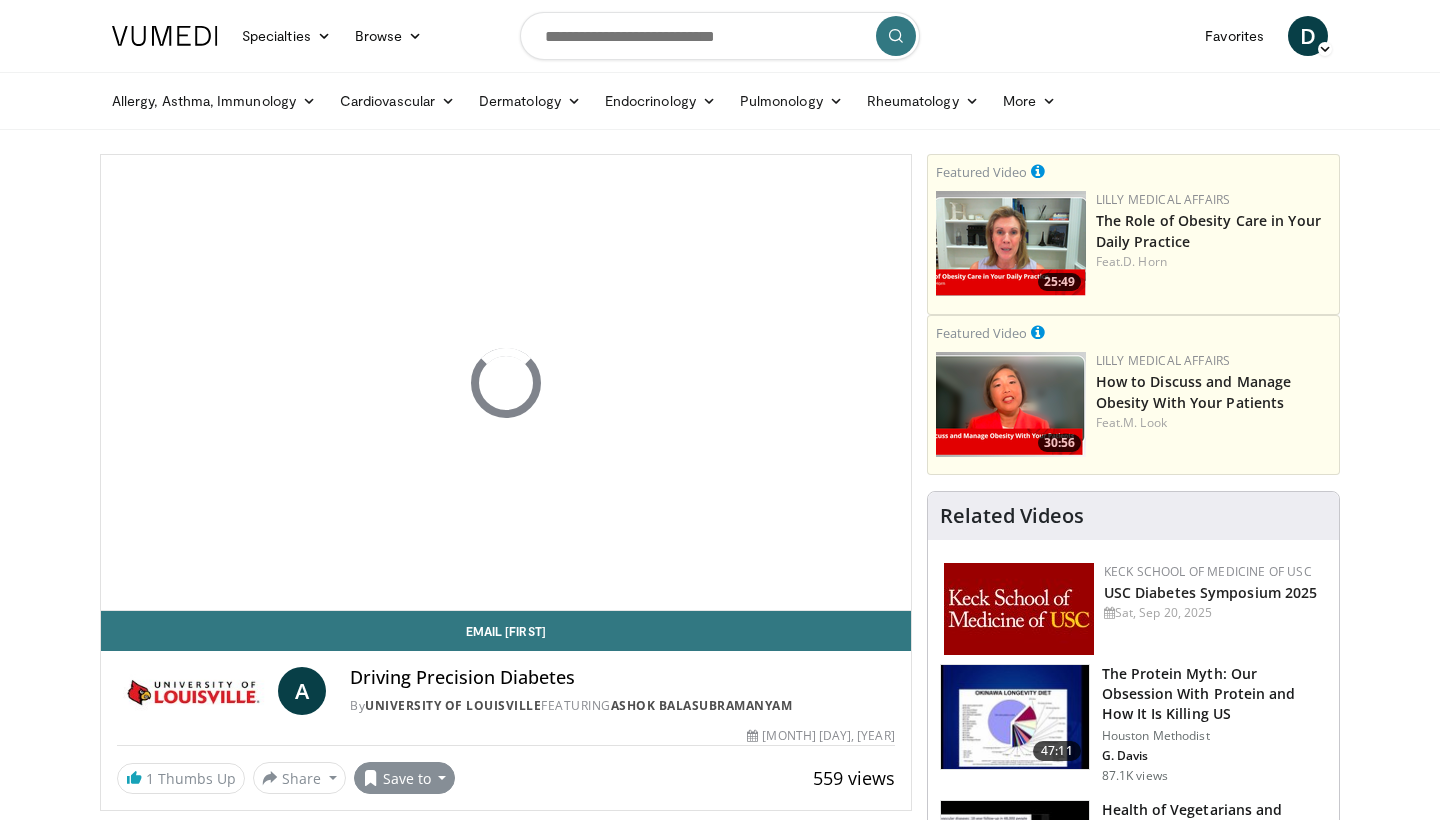 click on "Save to" at bounding box center (405, 778) 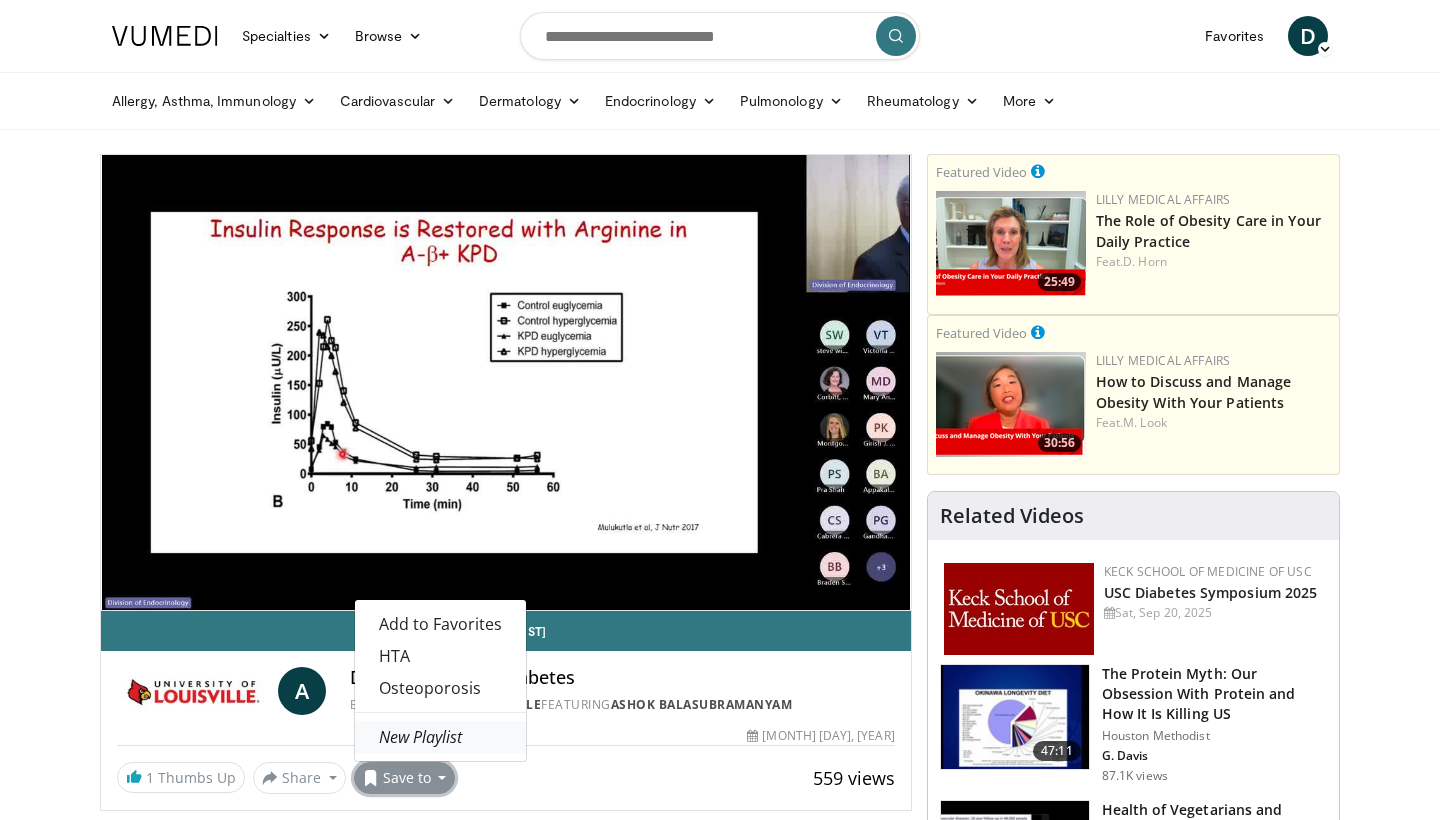 click on "New Playlist" at bounding box center [420, 737] 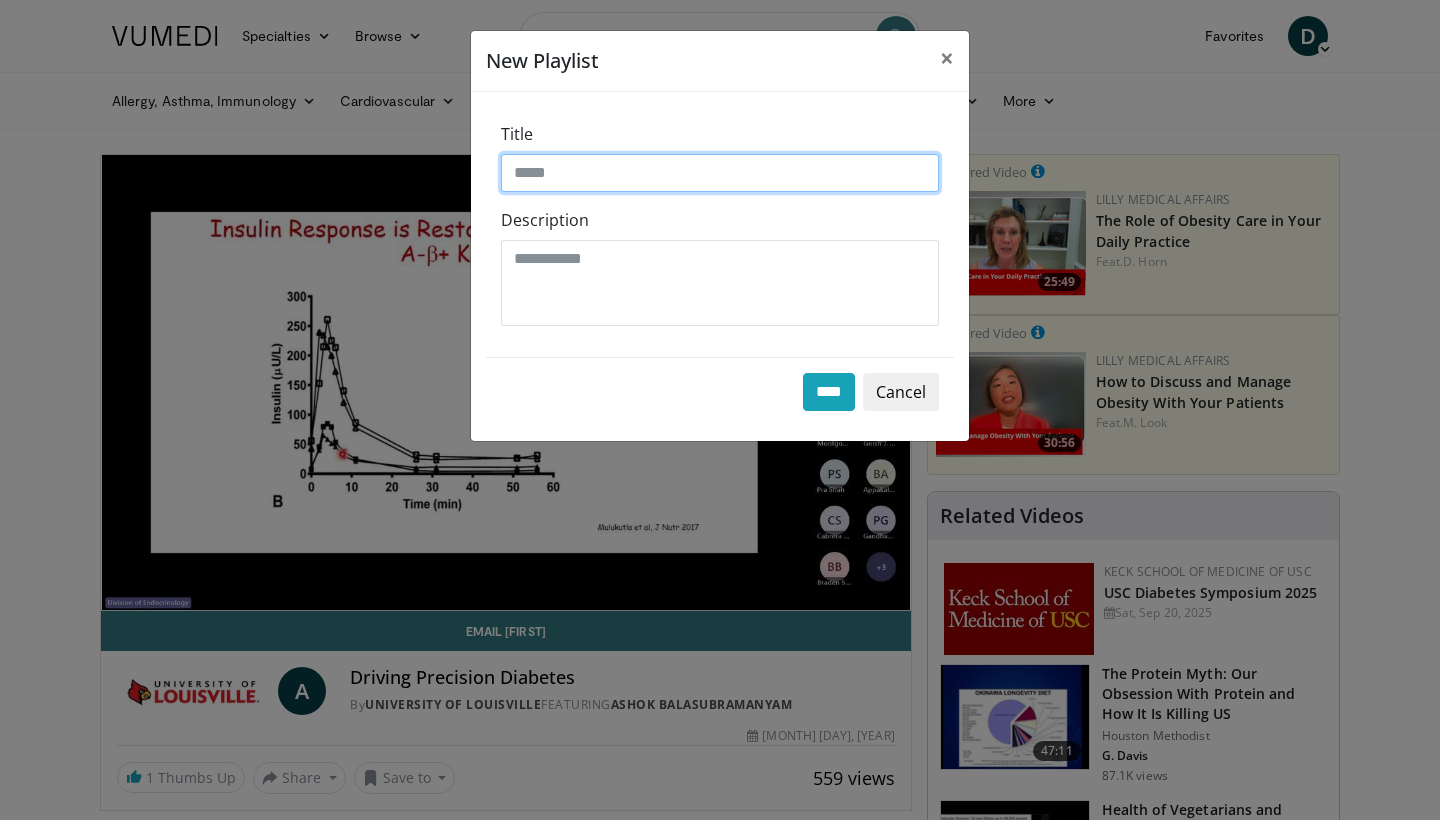 click on "Title" at bounding box center (720, 173) 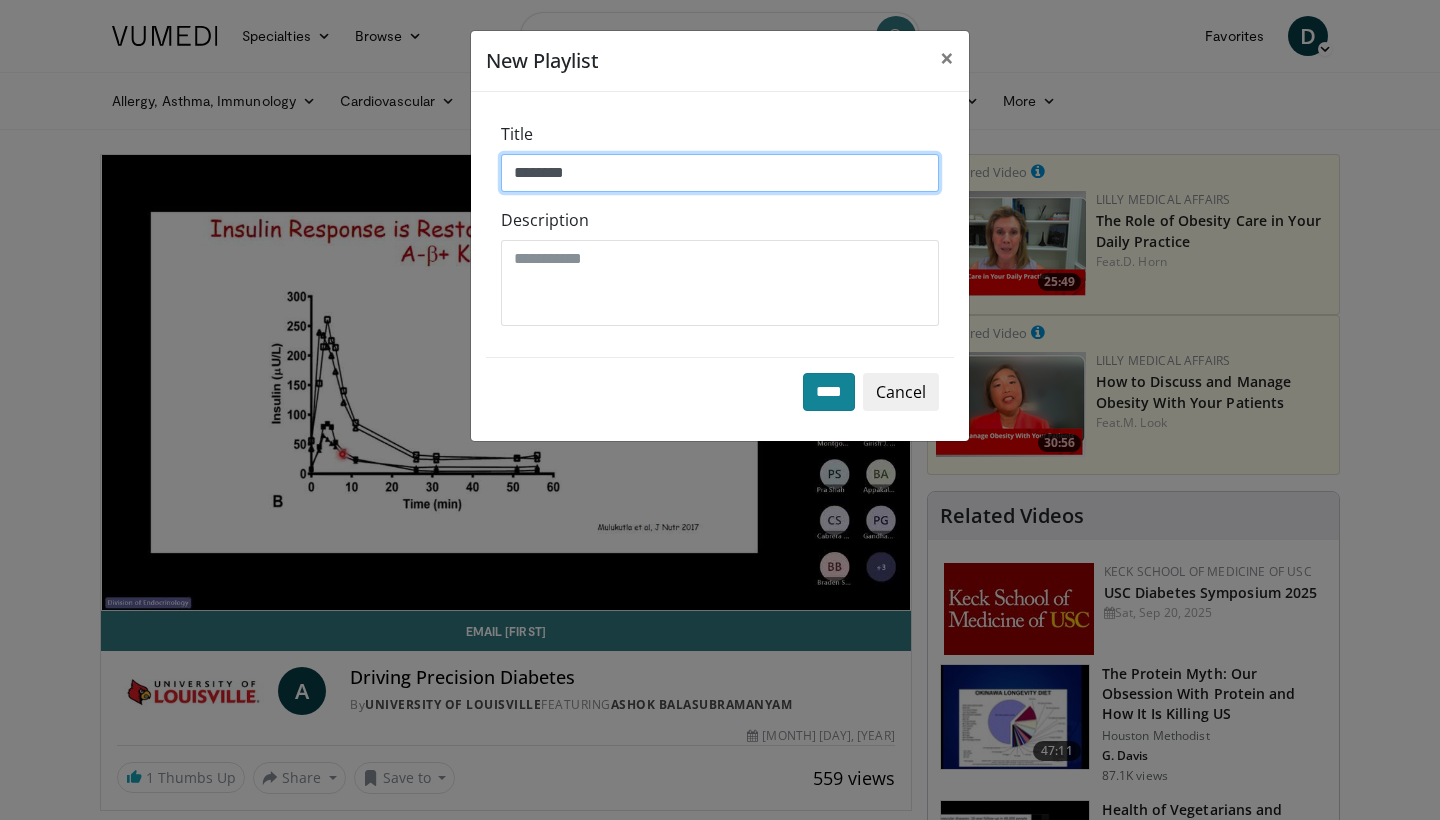 type on "********" 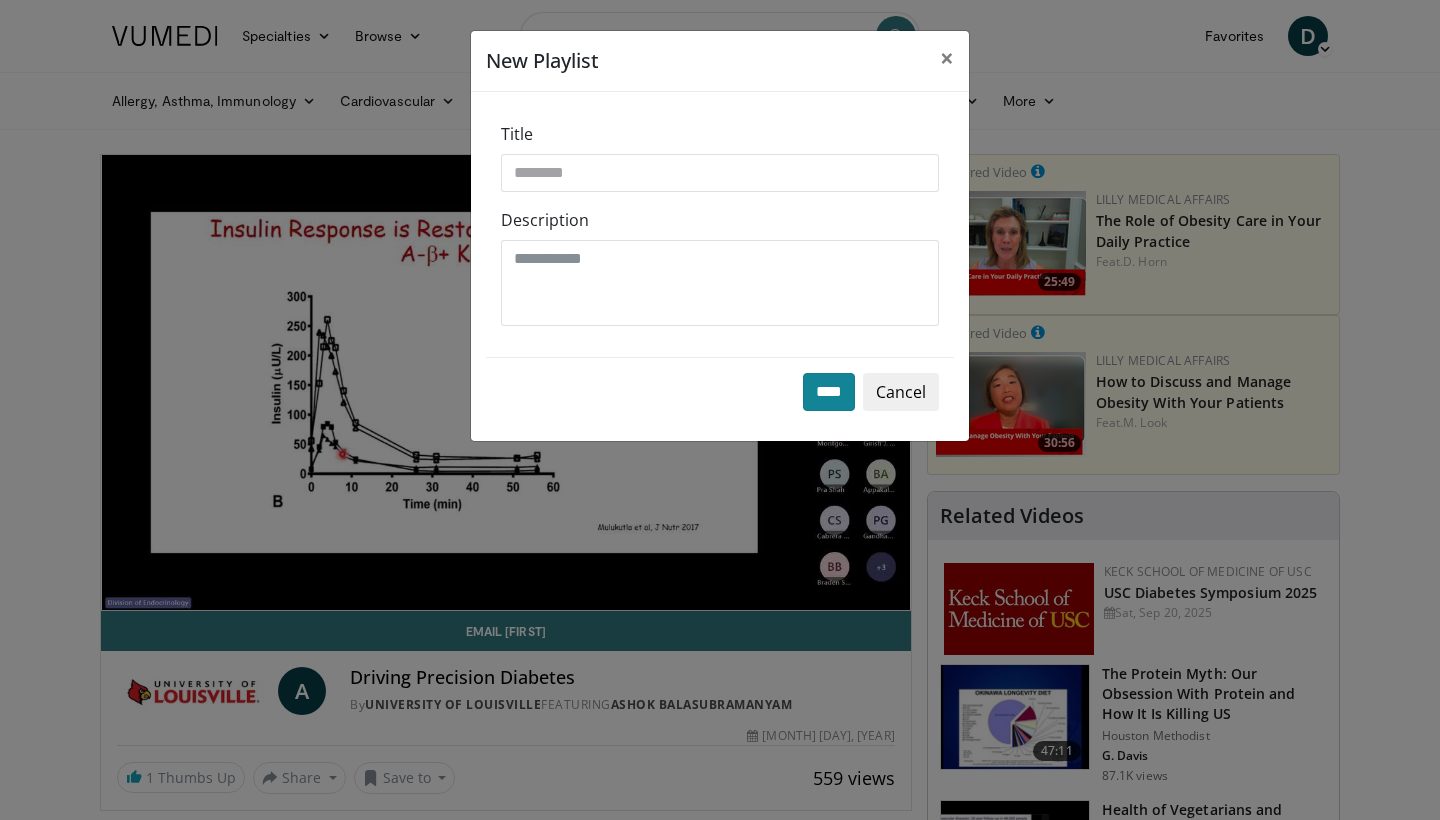 click on "****" at bounding box center [829, 392] 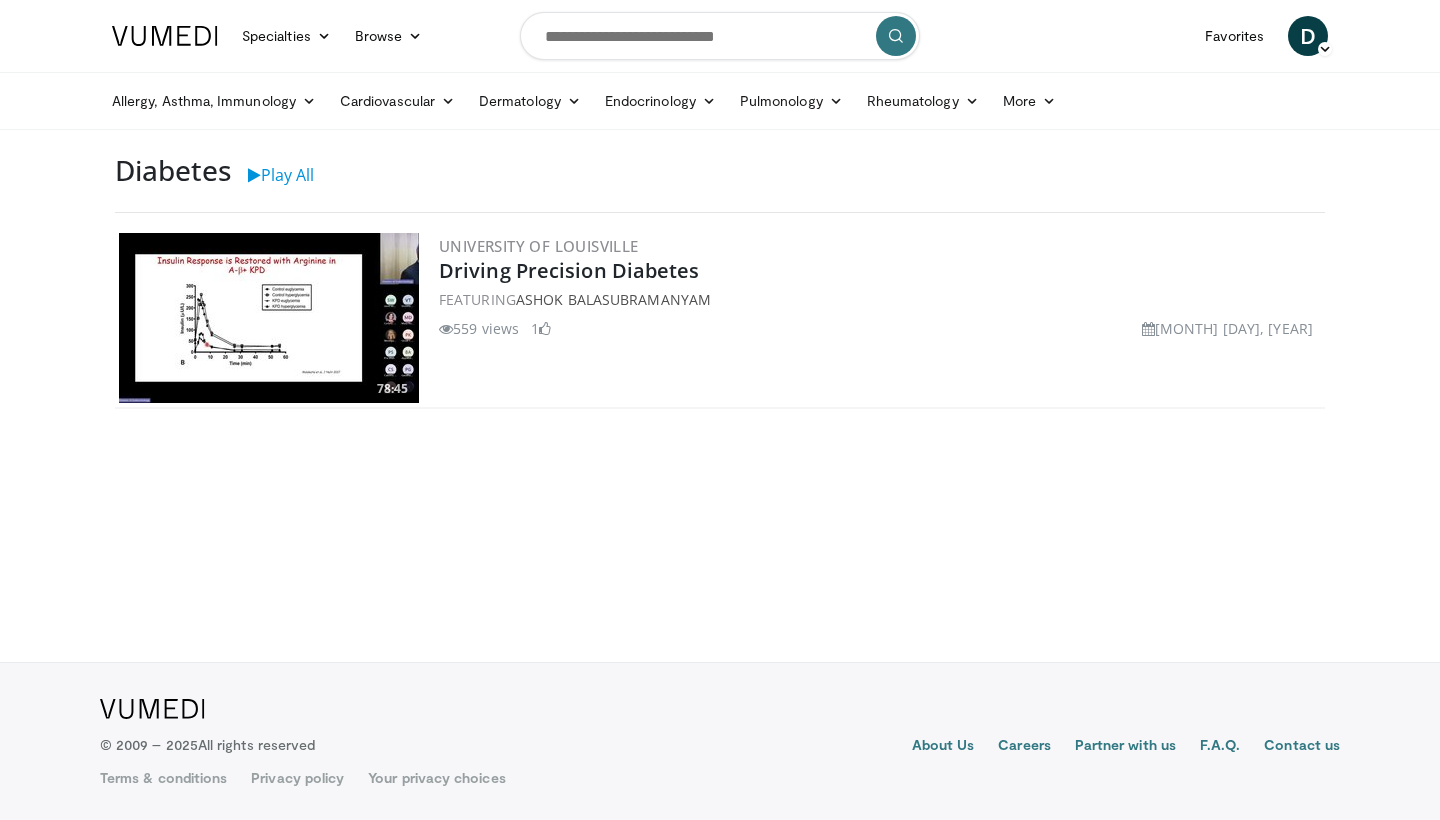 scroll, scrollTop: 0, scrollLeft: 0, axis: both 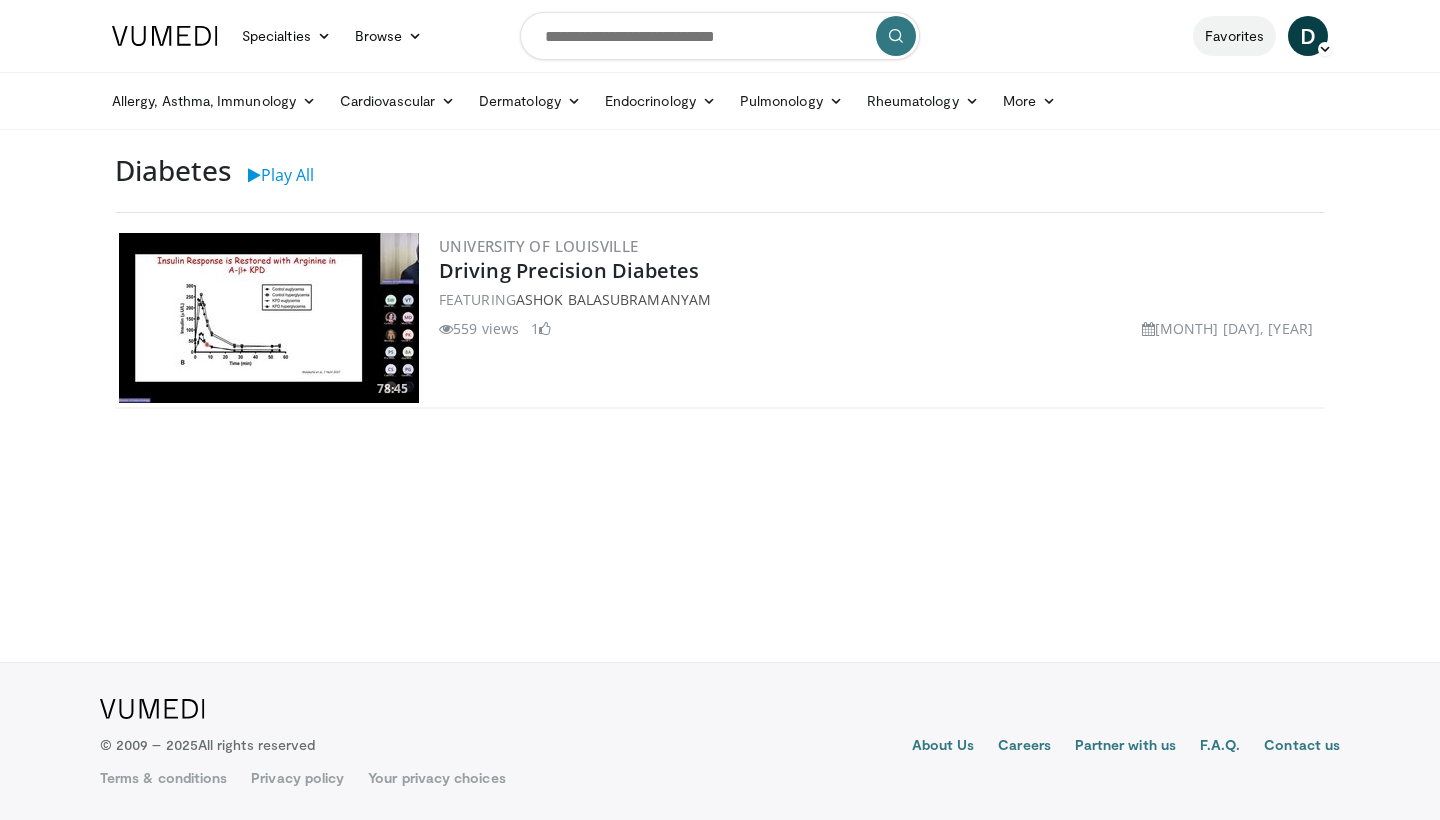 click on "Favorites" at bounding box center [1234, 36] 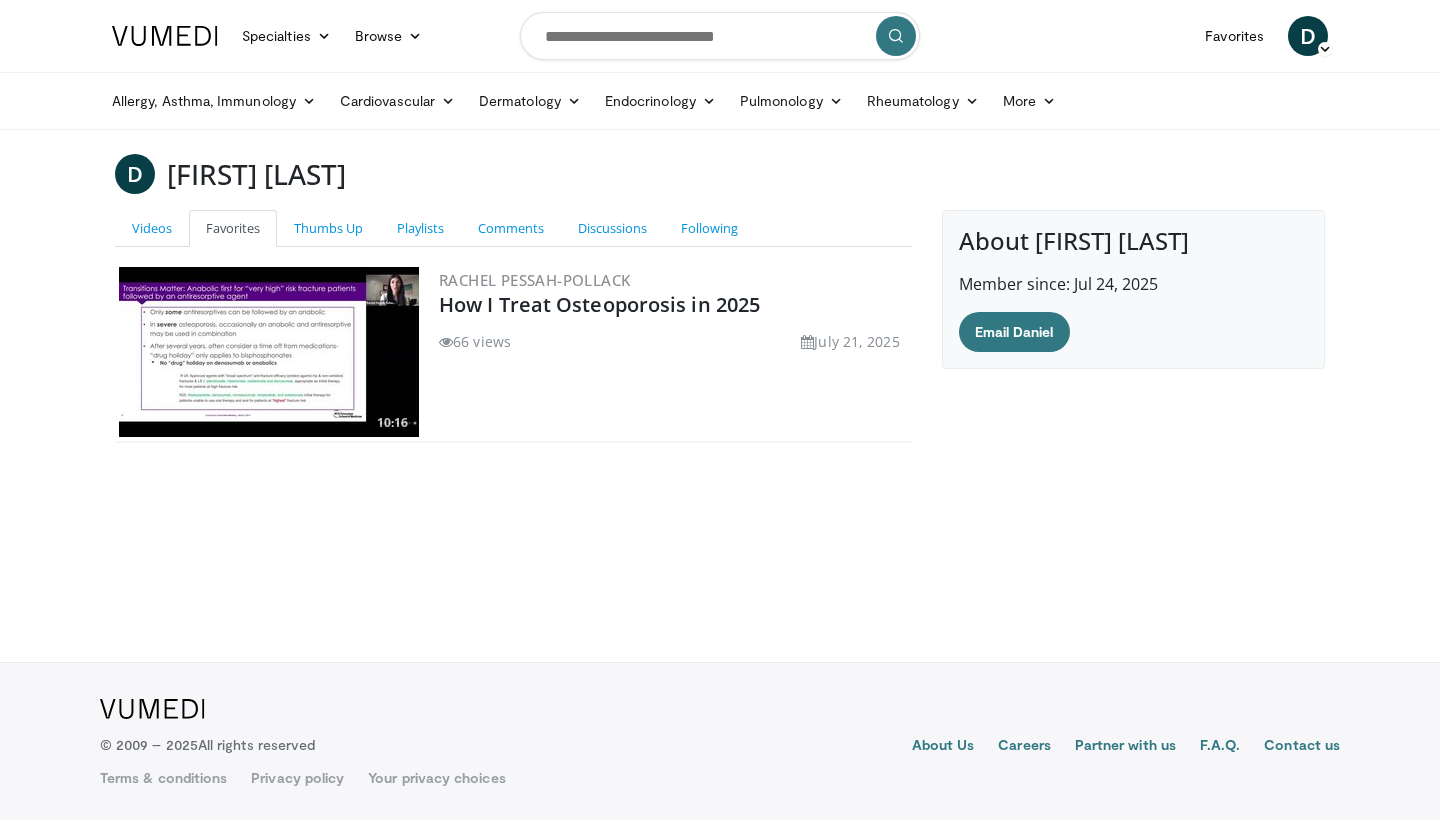 scroll, scrollTop: 0, scrollLeft: 0, axis: both 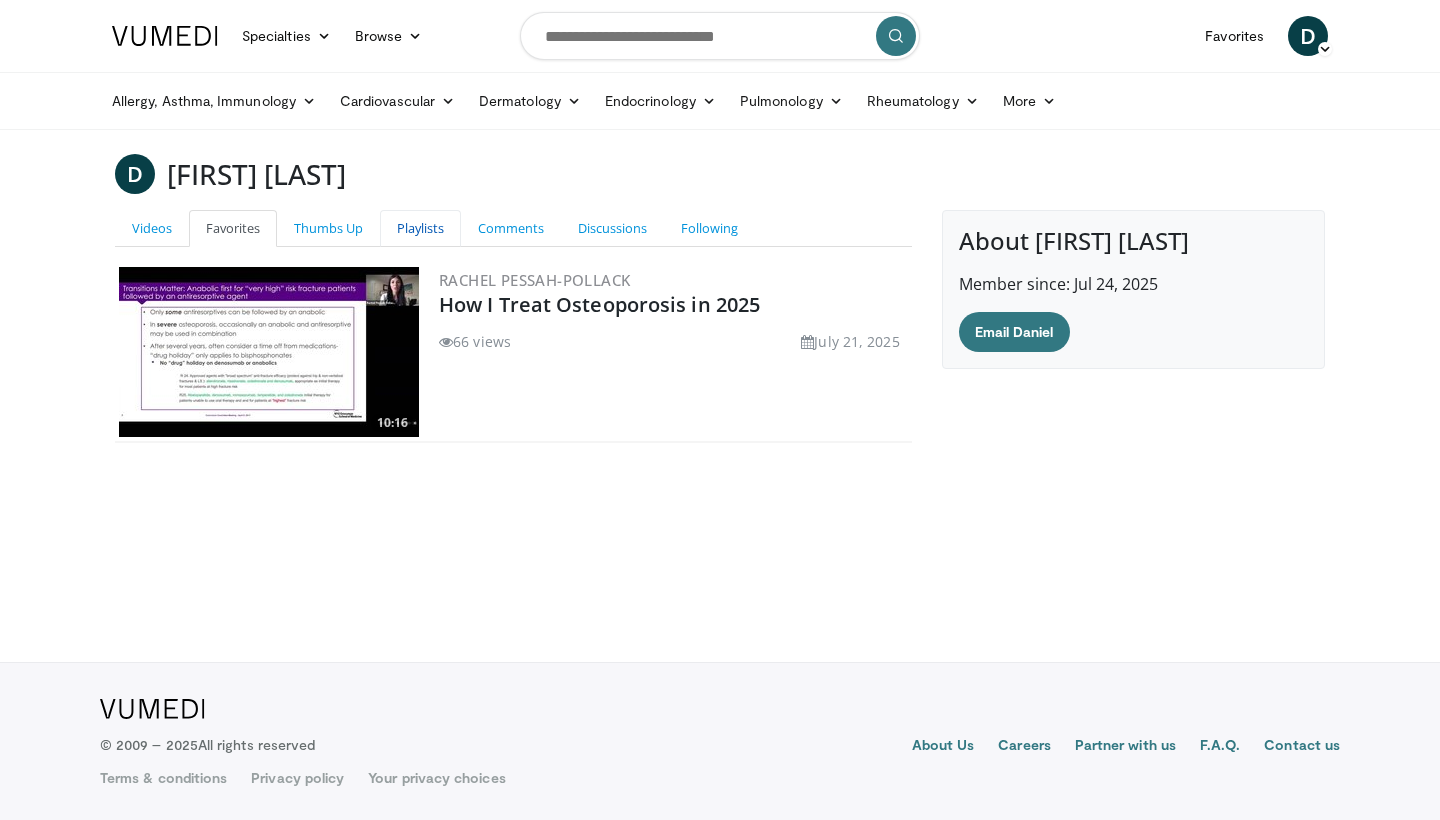 click on "Playlists" at bounding box center [420, 228] 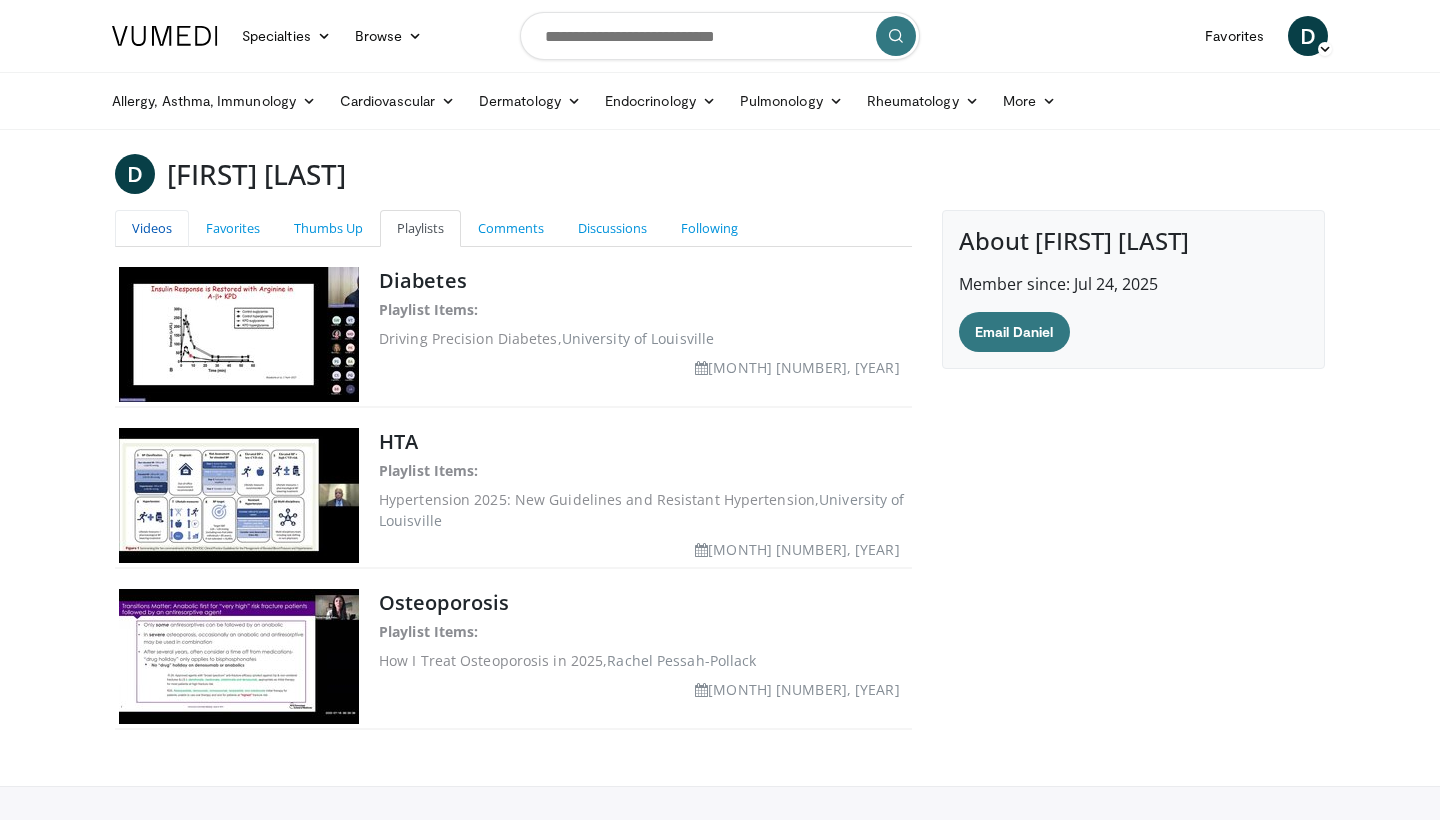 click on "Videos" at bounding box center [152, 228] 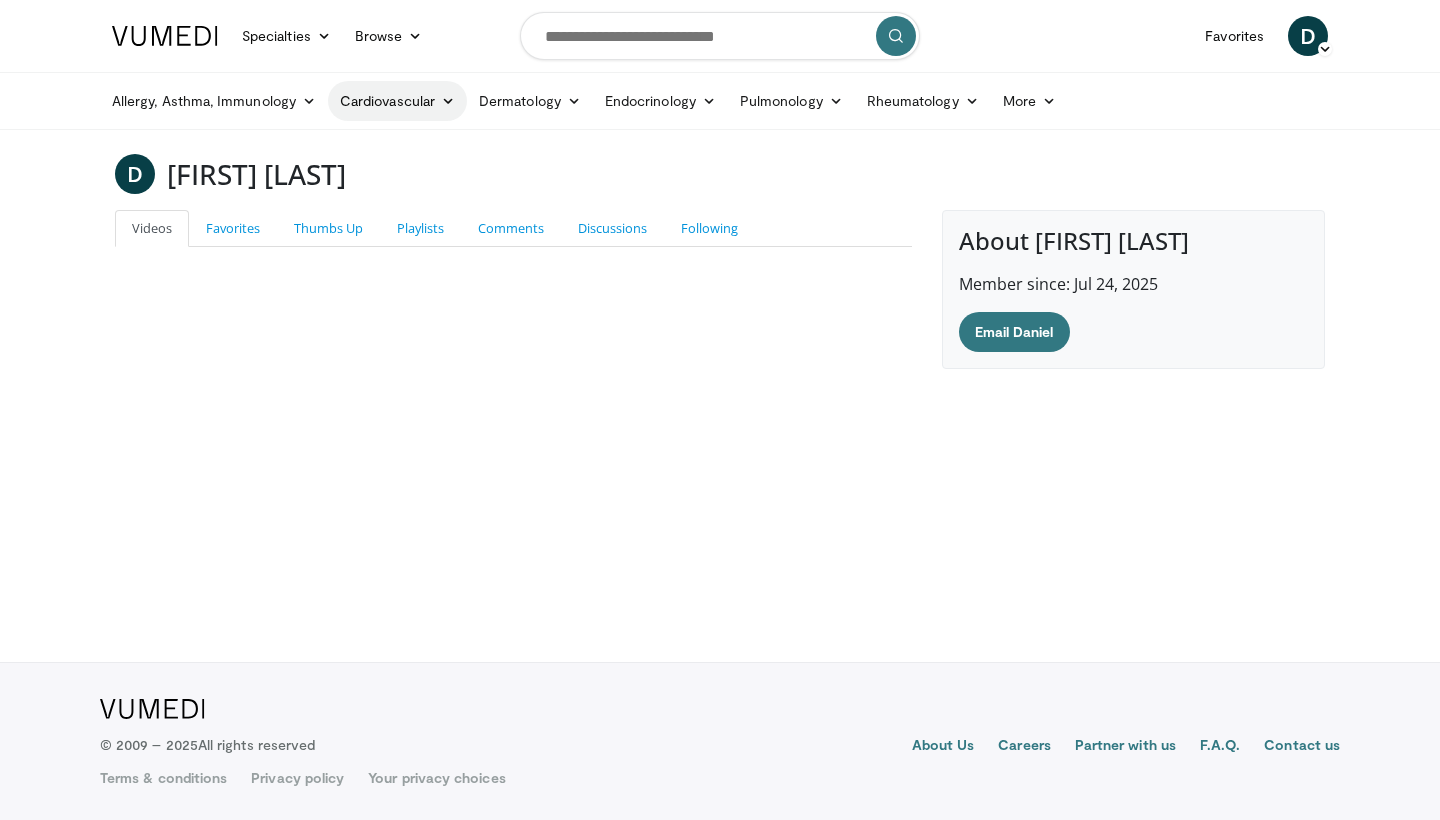 click at bounding box center [448, 101] 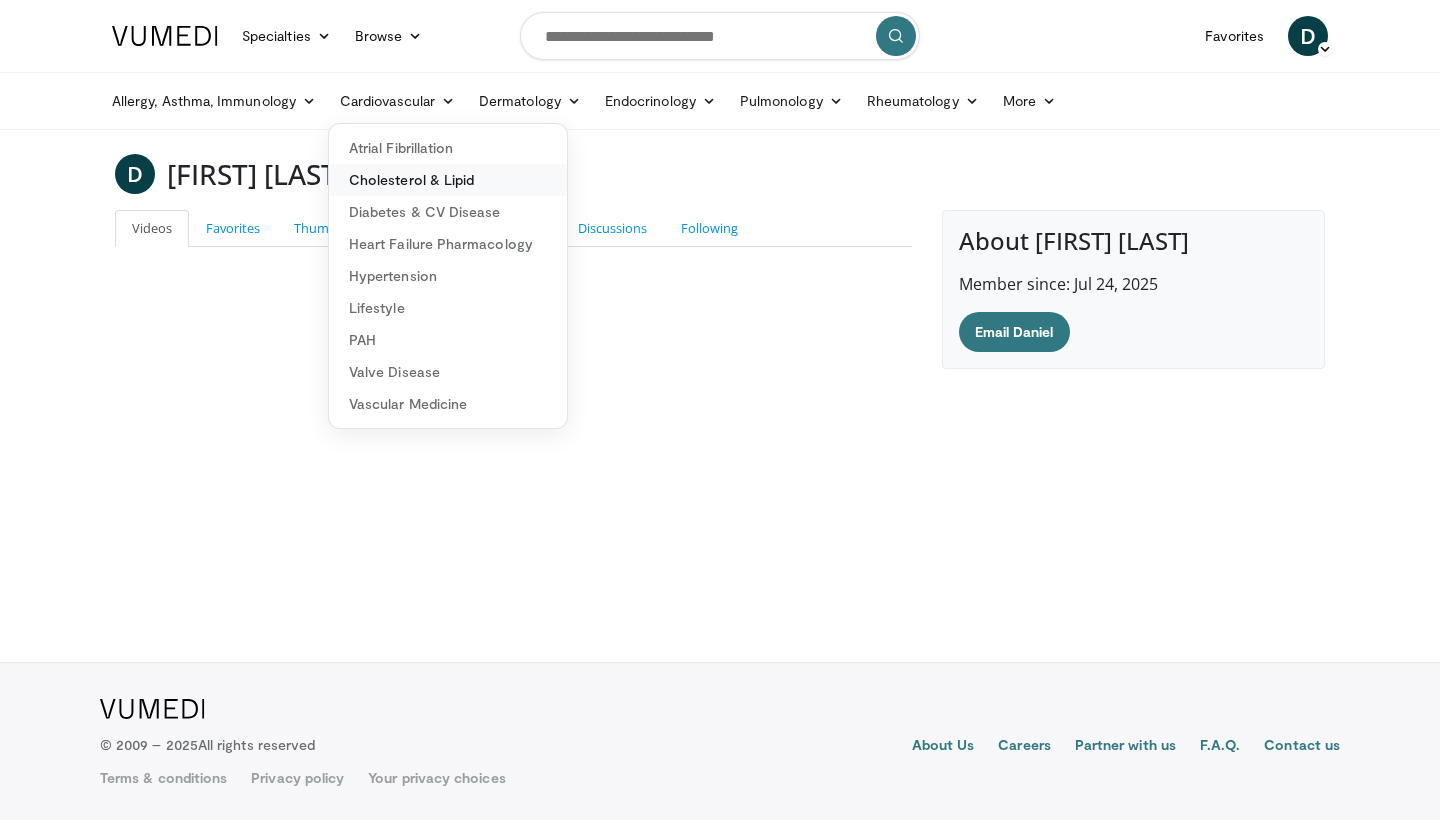 click on "Cholesterol & Lipid" at bounding box center [448, 180] 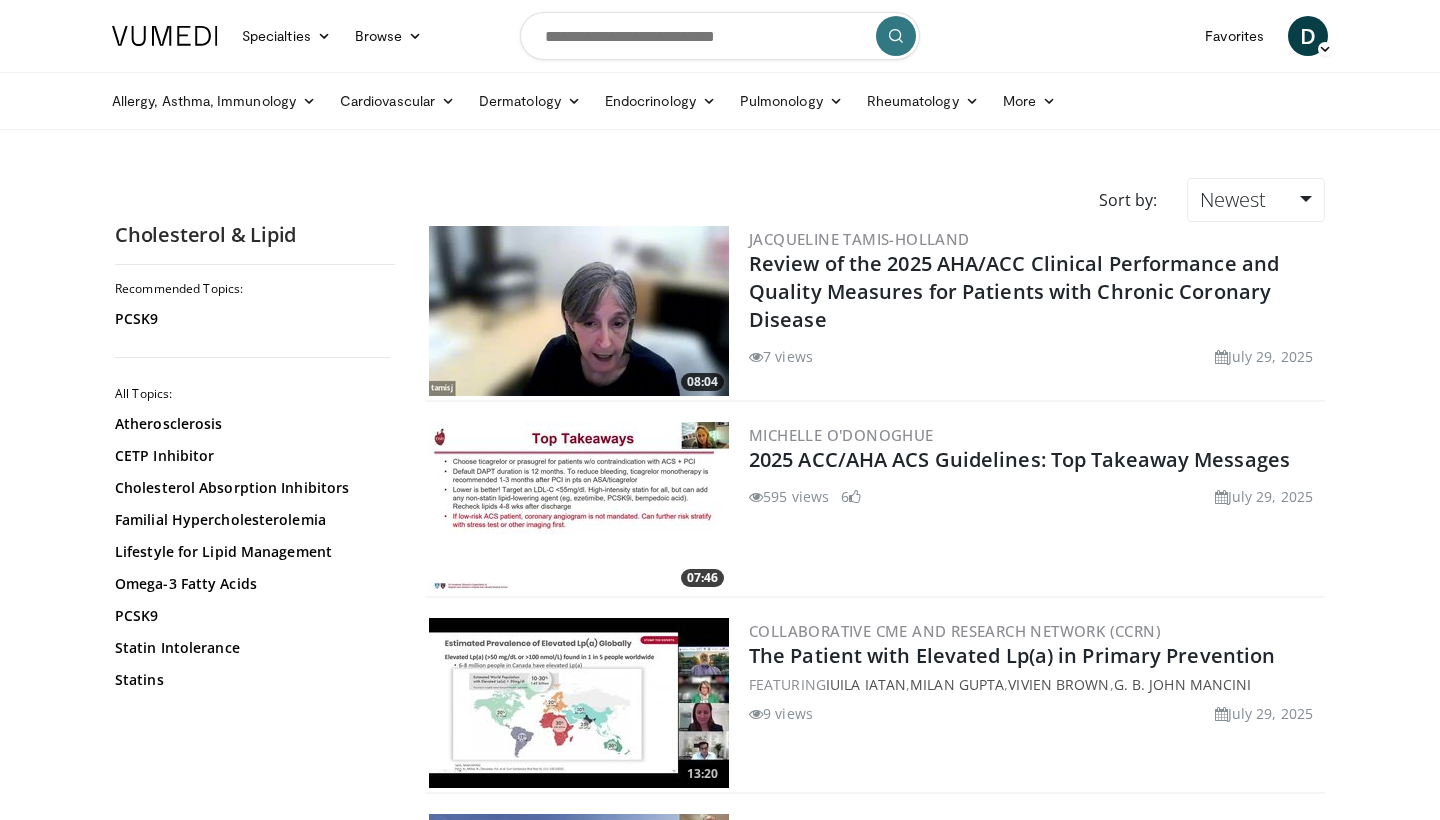 scroll, scrollTop: 0, scrollLeft: 0, axis: both 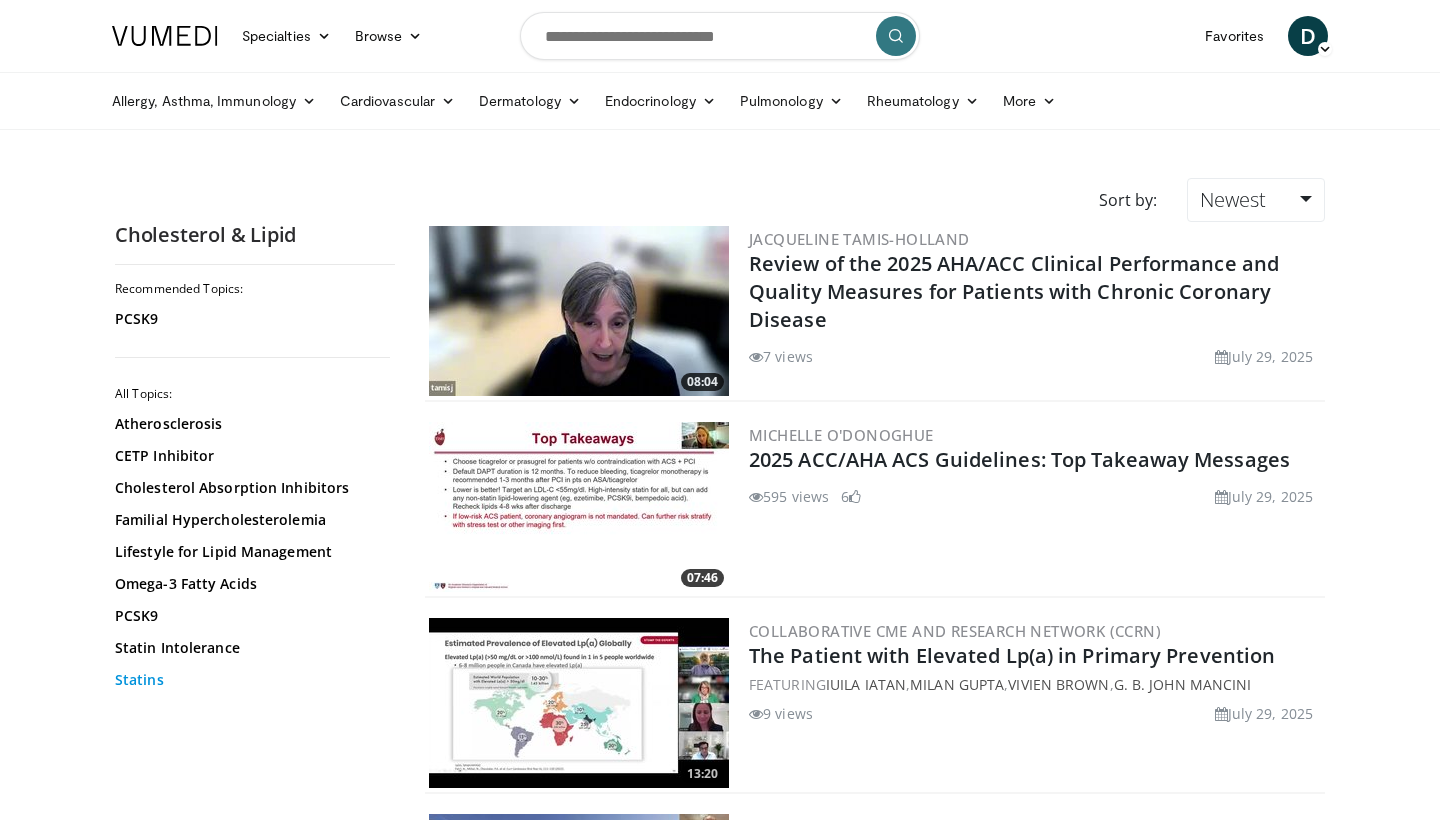 click on "Statins" at bounding box center [250, 680] 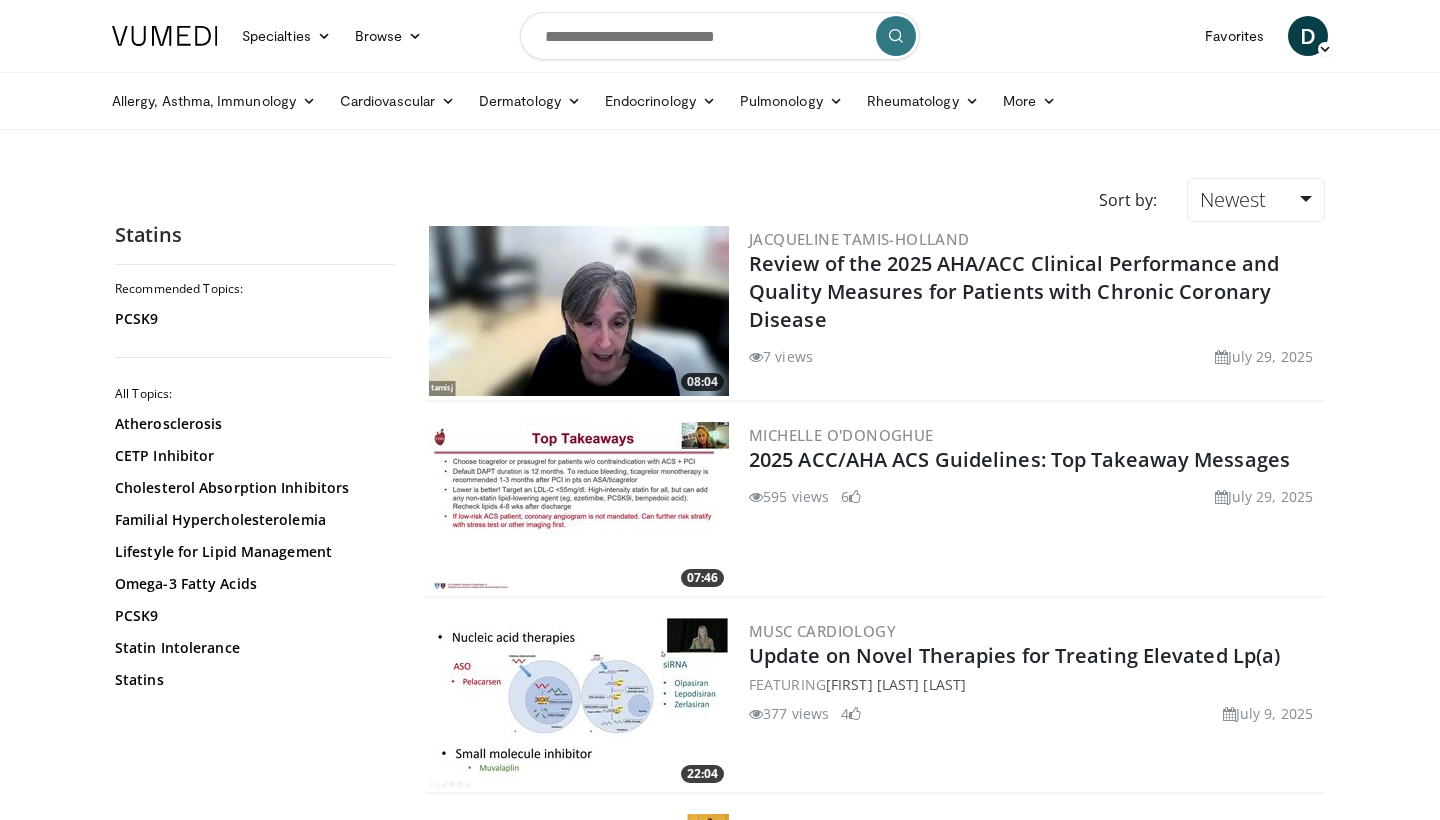 scroll, scrollTop: 0, scrollLeft: 0, axis: both 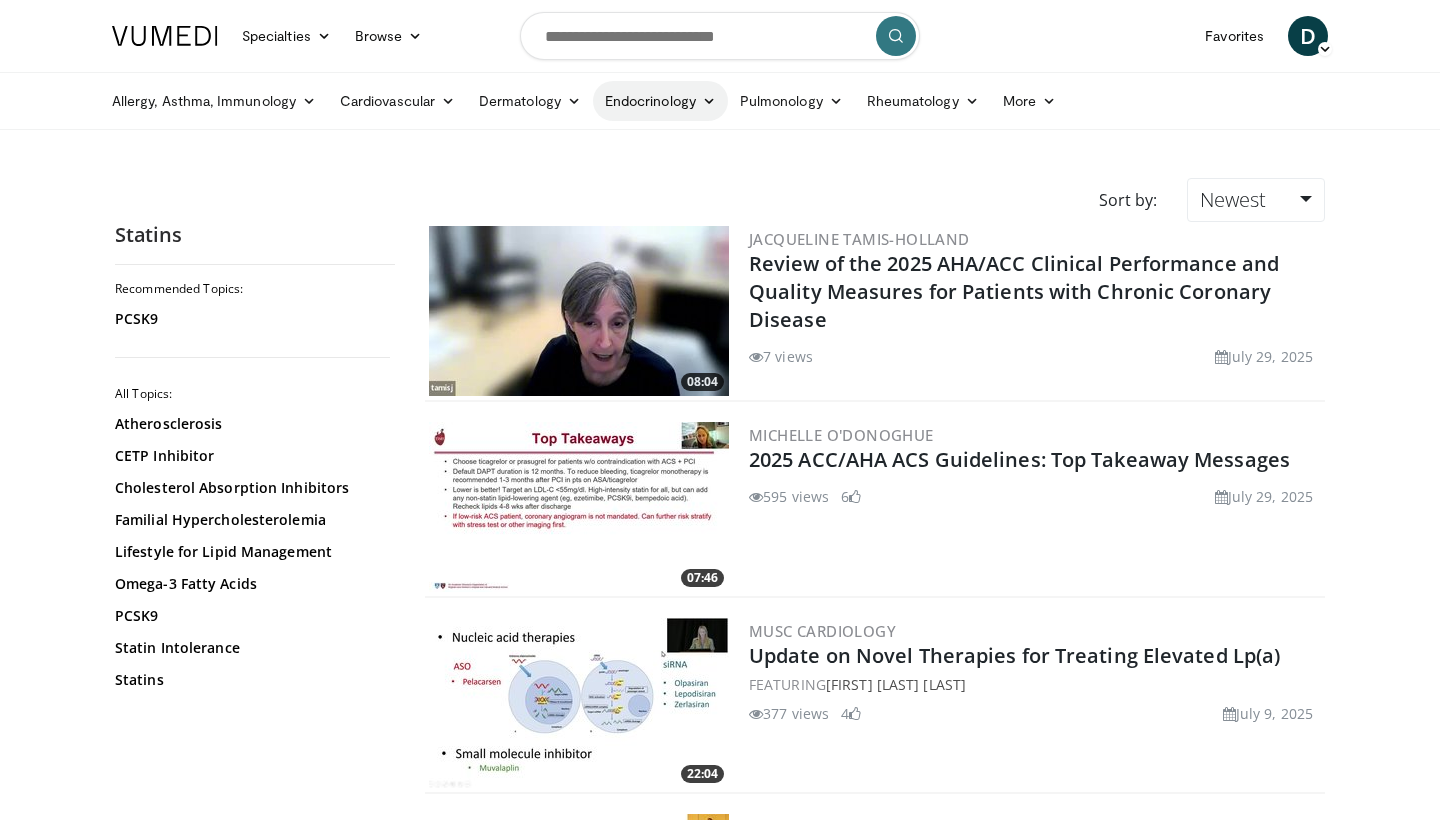 click on "Endocrinology" at bounding box center [660, 101] 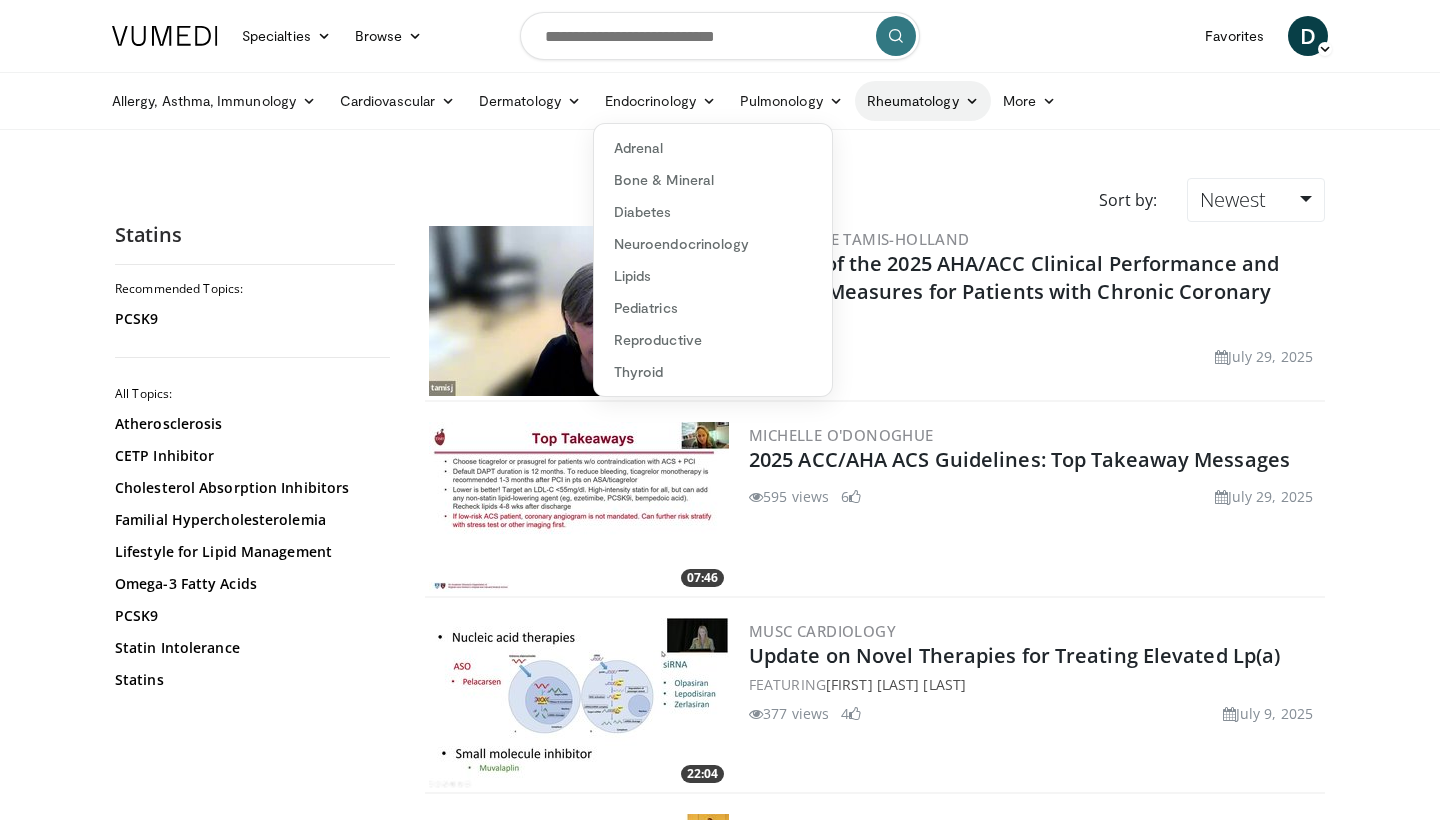 click on "Rheumatology" at bounding box center [923, 101] 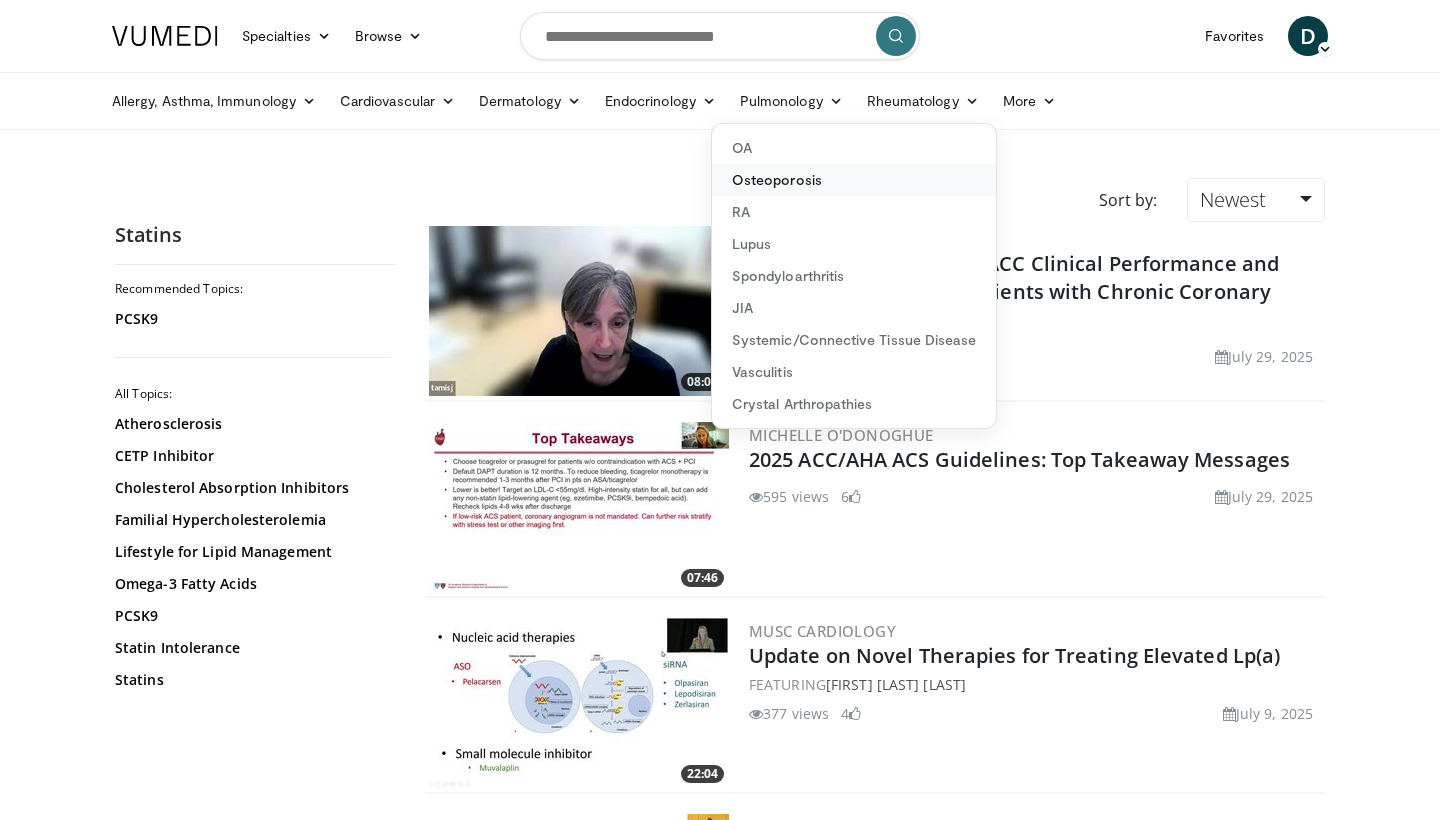 click on "Osteoporosis" at bounding box center [854, 180] 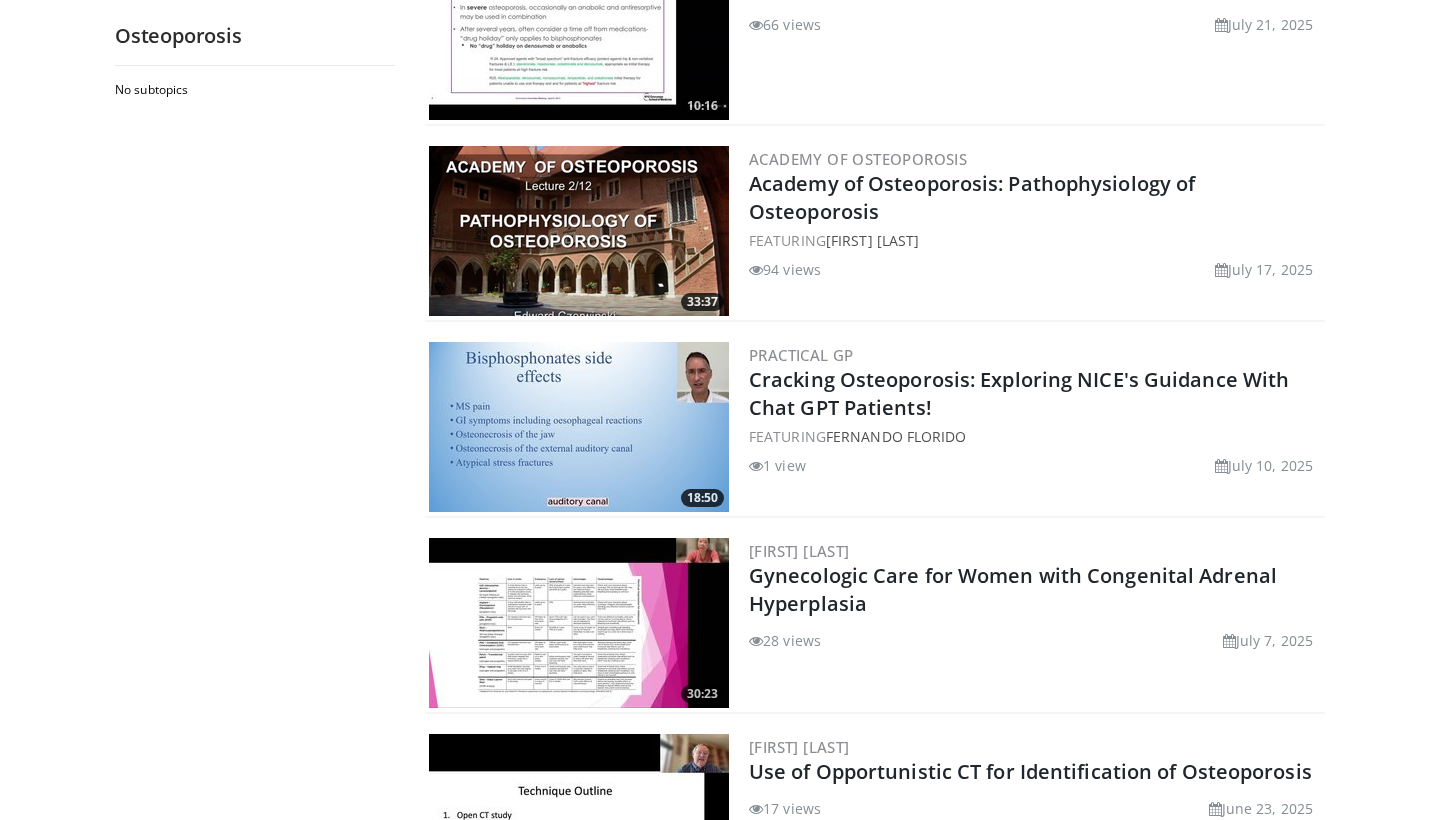 scroll, scrollTop: 1056, scrollLeft: 0, axis: vertical 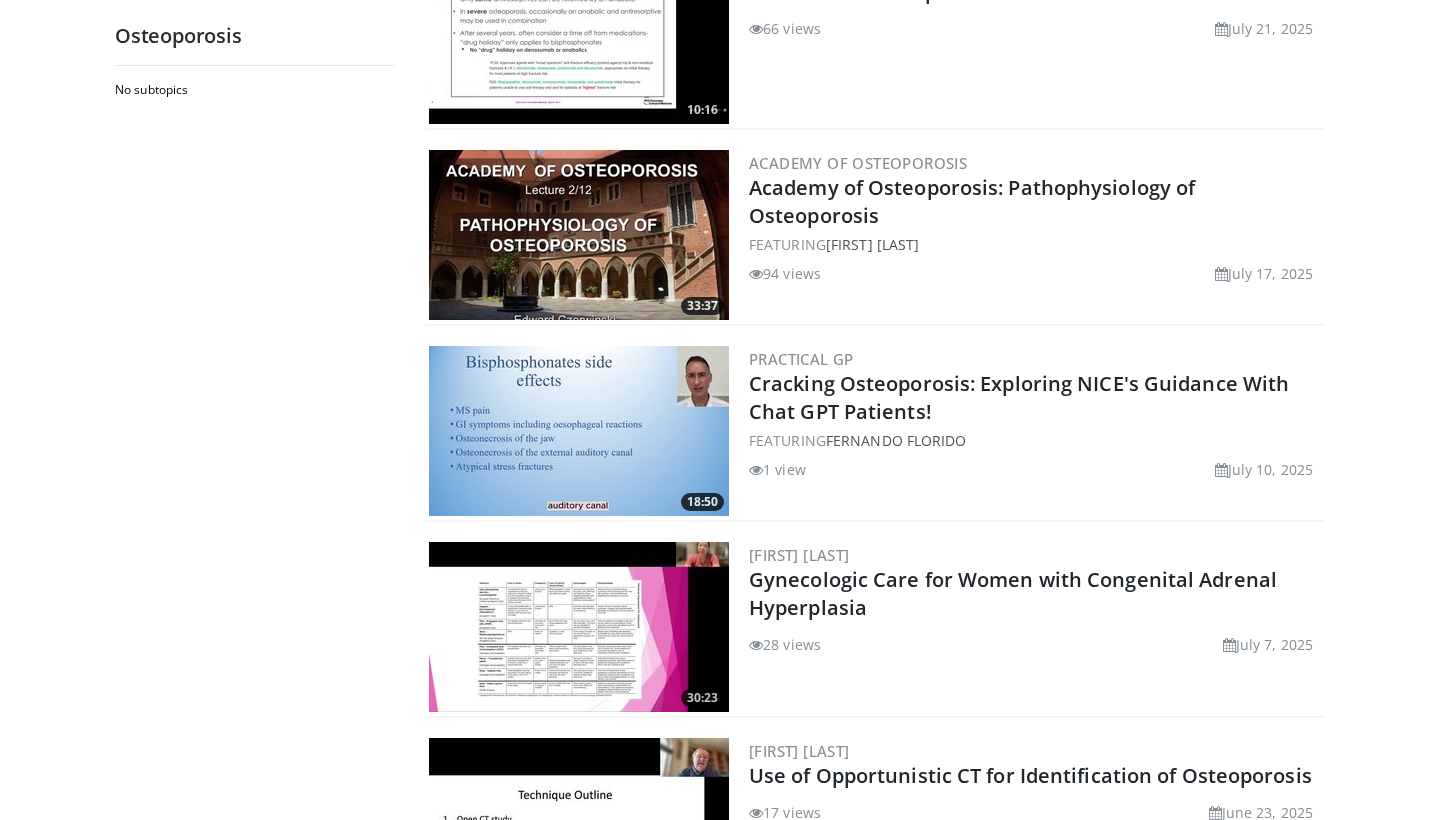 click at bounding box center (579, 235) 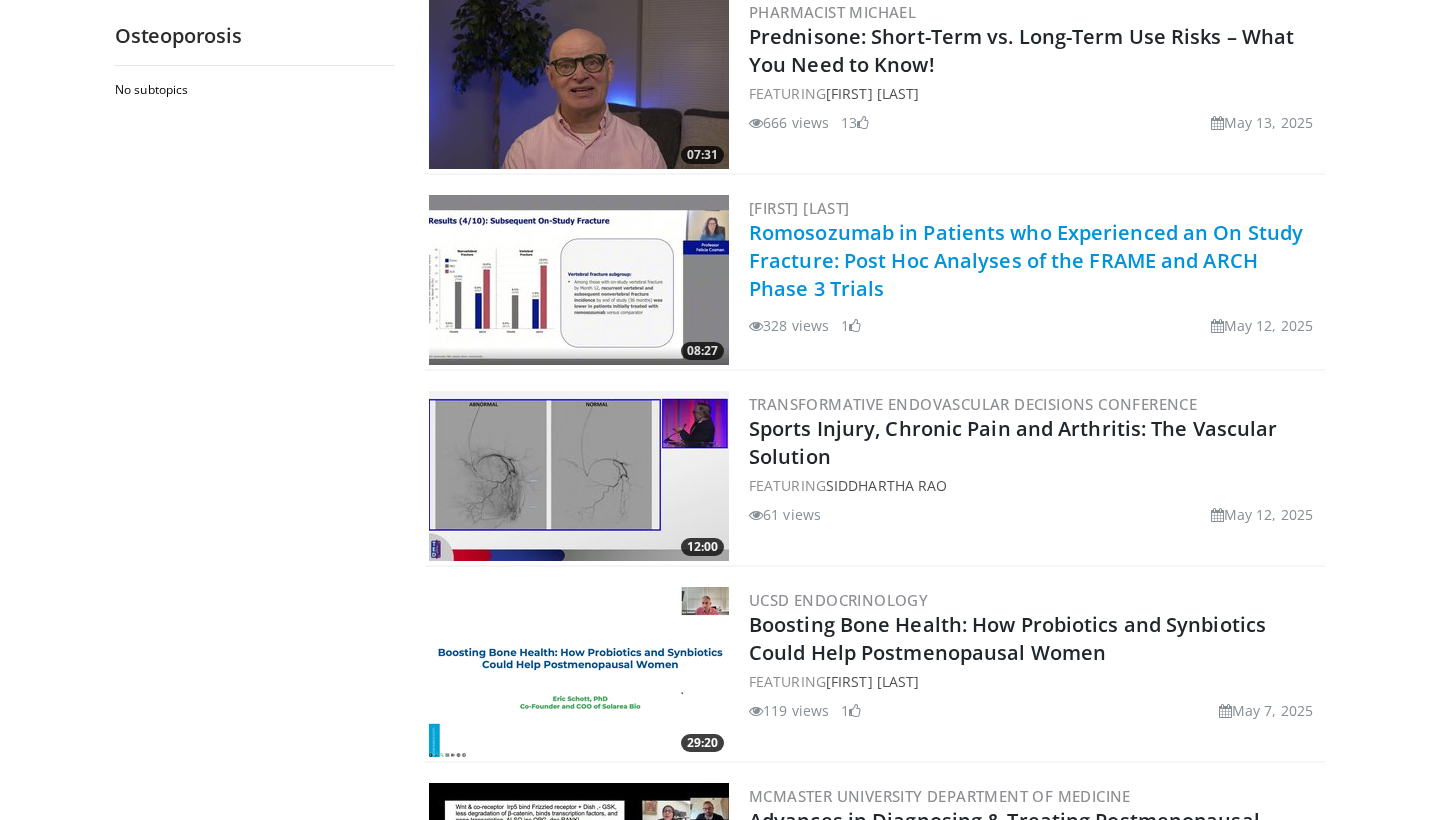 scroll, scrollTop: 2788, scrollLeft: 0, axis: vertical 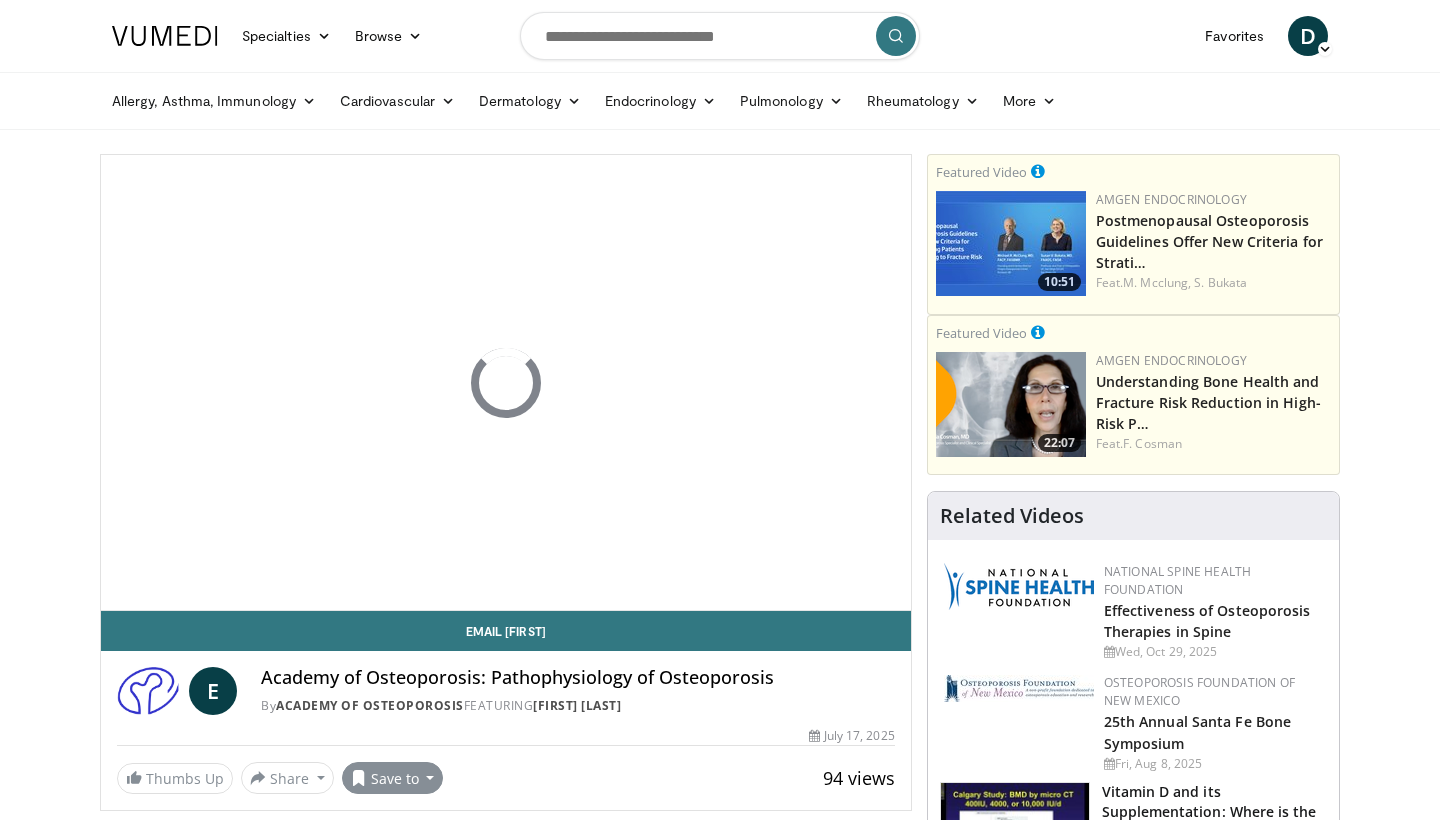 click on "Save to" at bounding box center [393, 778] 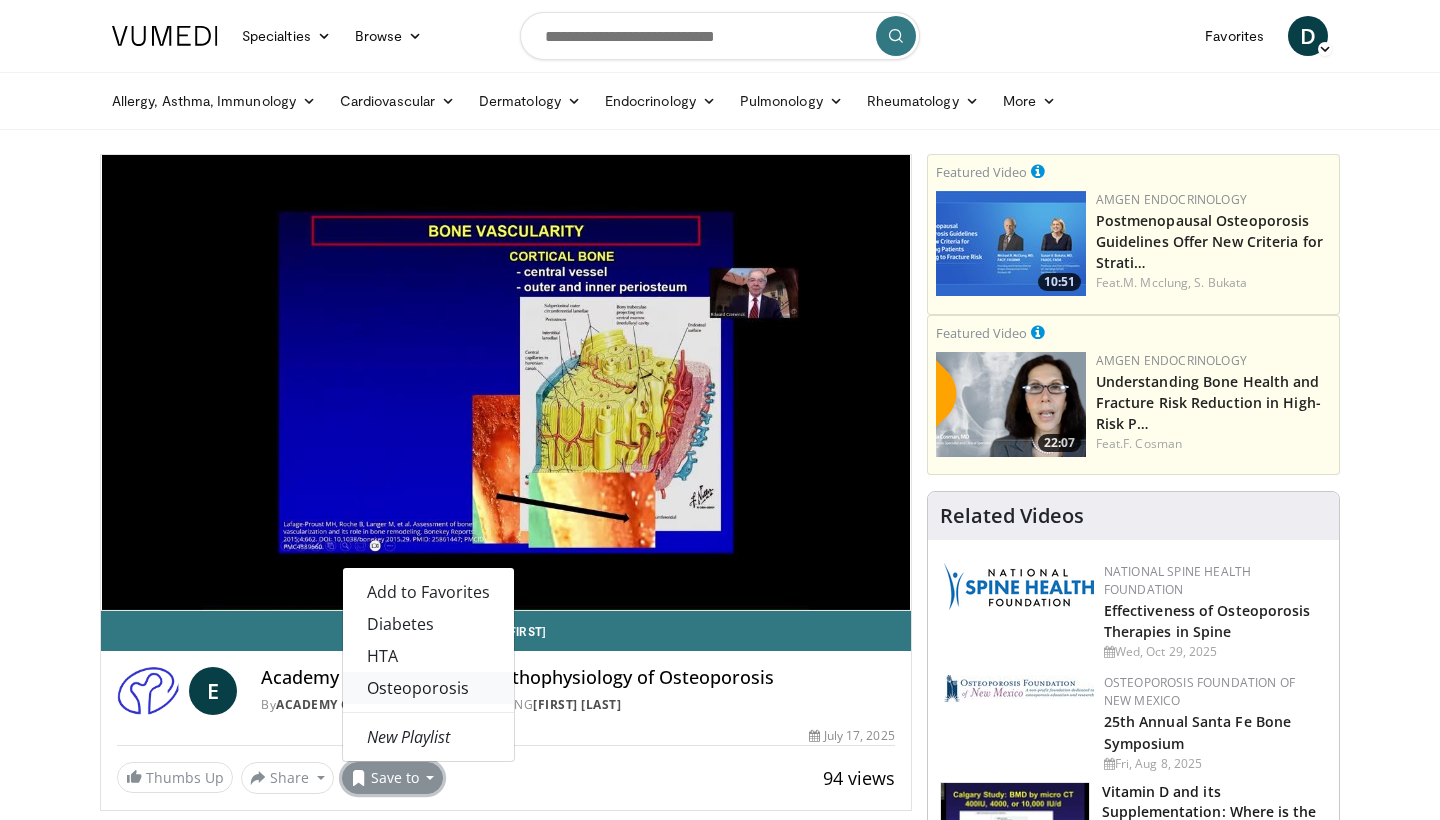 click on "Osteoporosis" at bounding box center (428, 688) 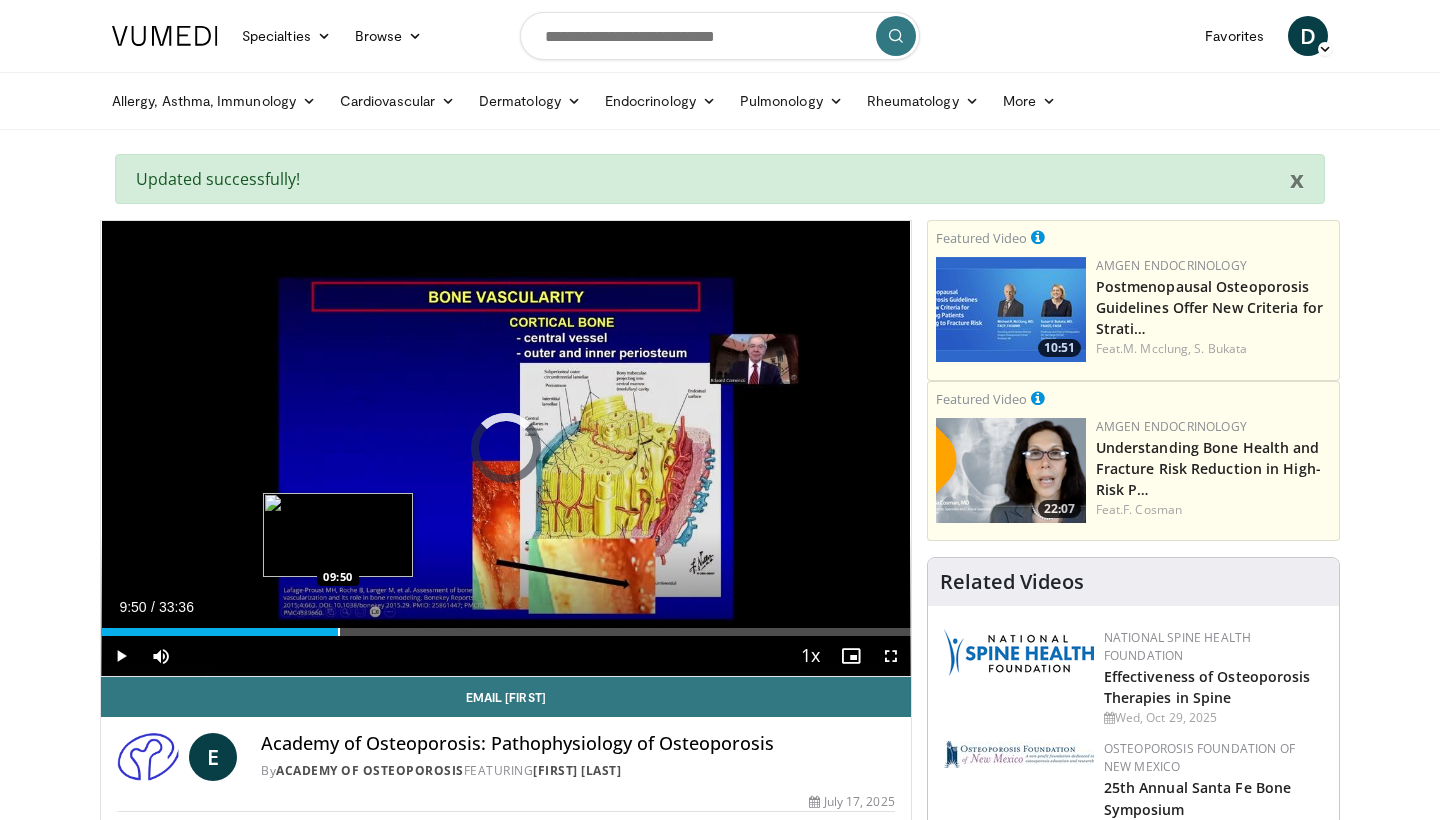 click on "Loaded :  0.97% 09:50 09:50" at bounding box center (506, 626) 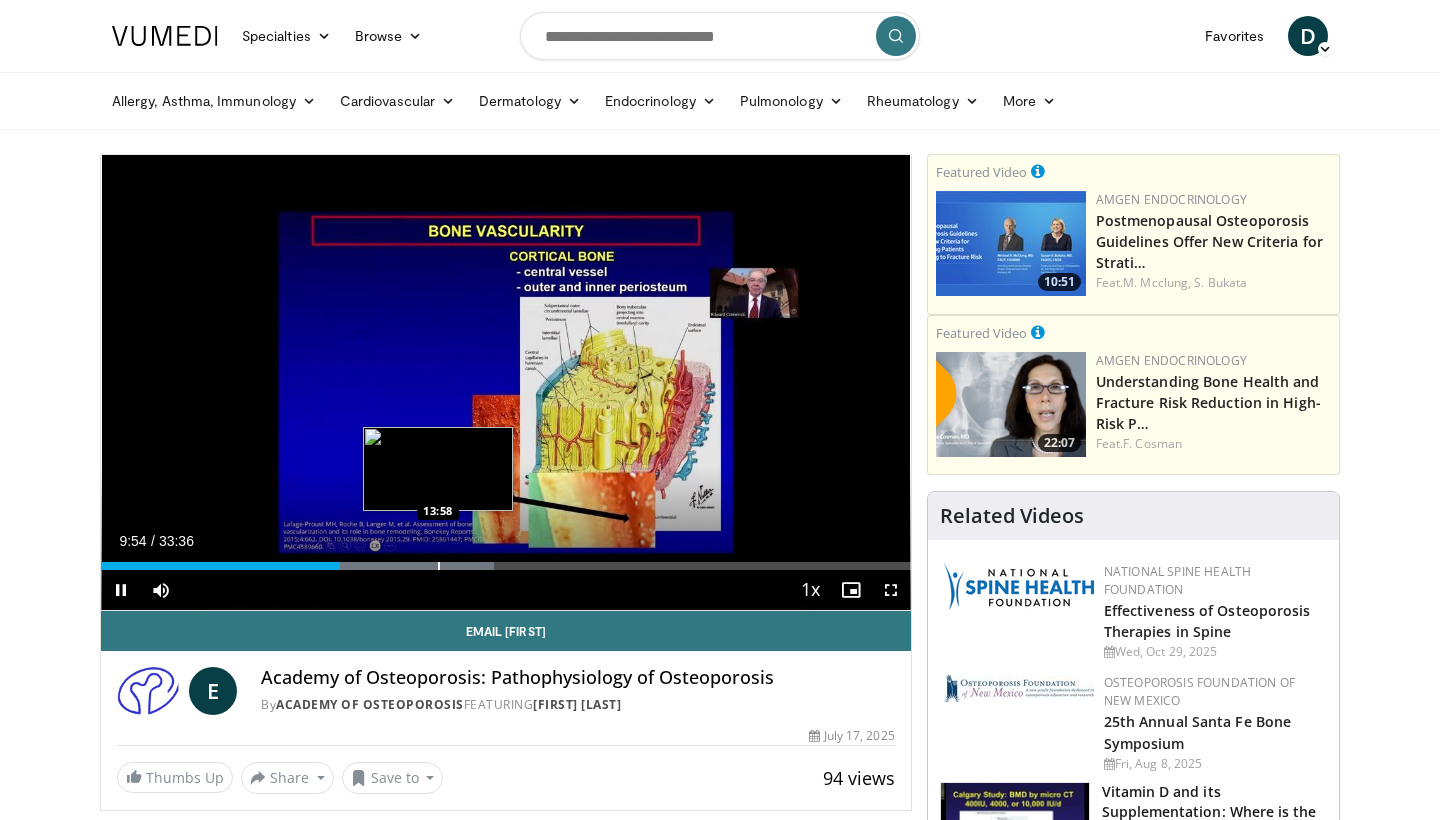 click at bounding box center (439, 566) 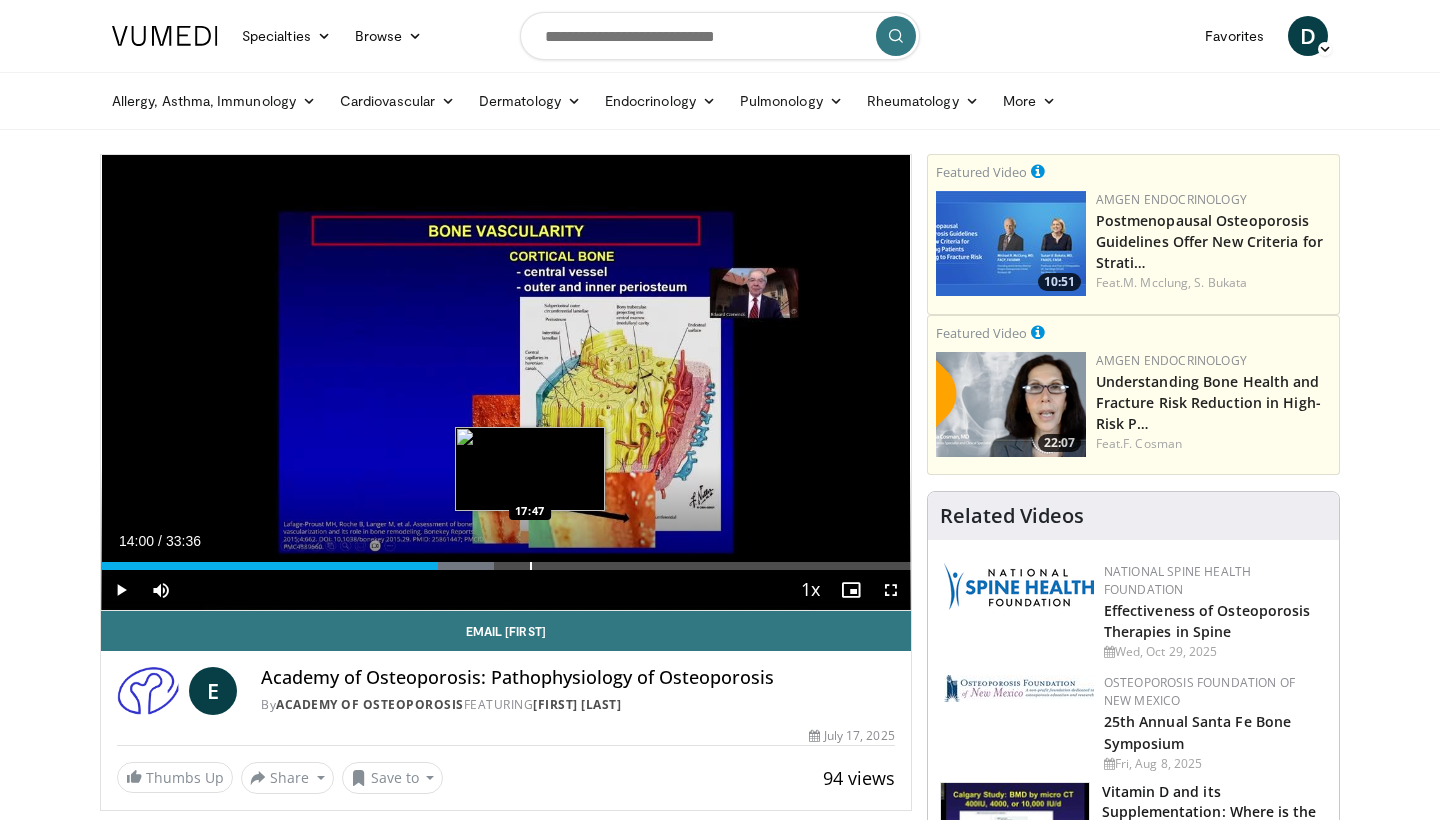 click on "Loaded :  48.60% 14:00 17:47" at bounding box center (506, 560) 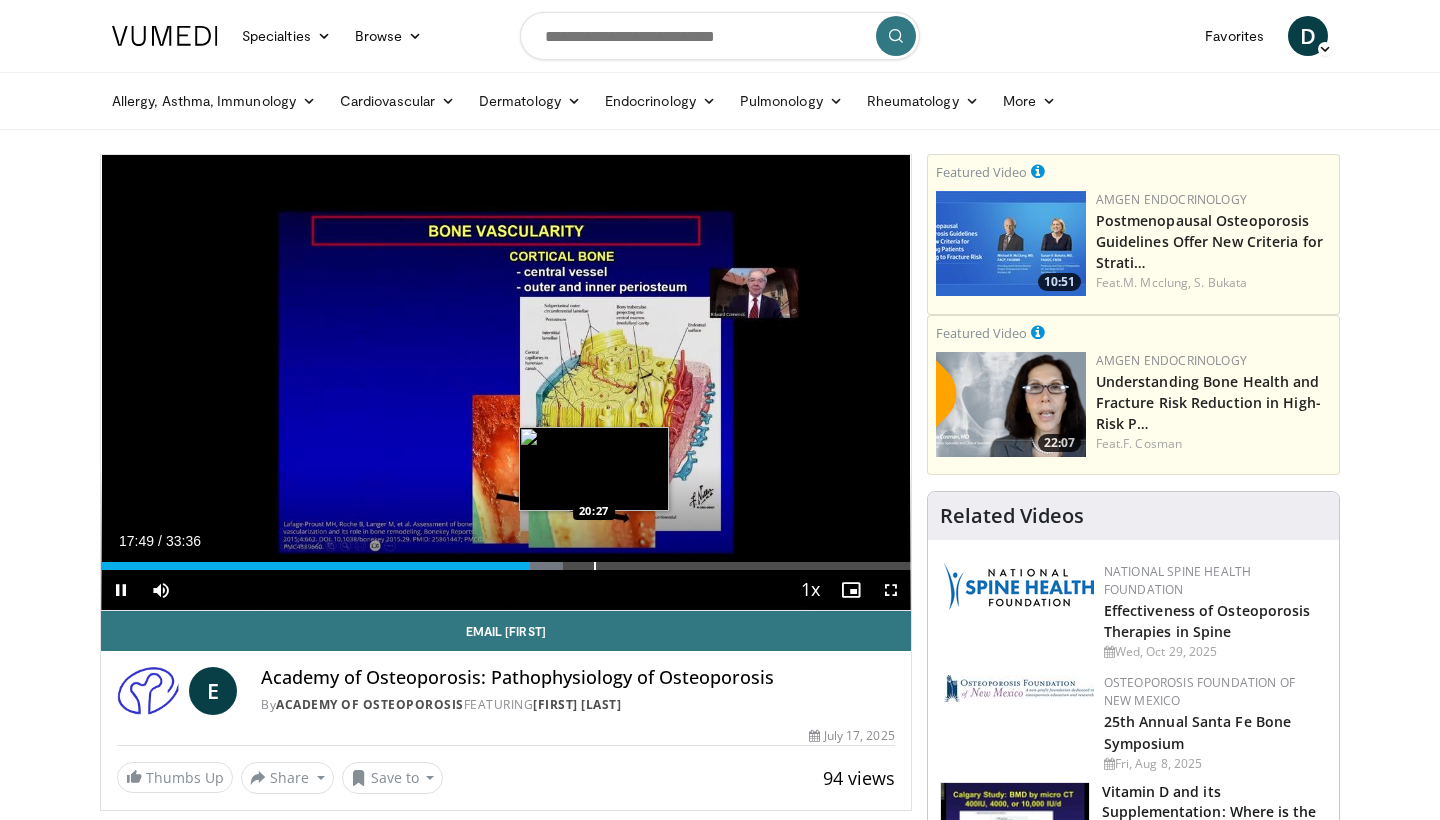 click at bounding box center [595, 566] 